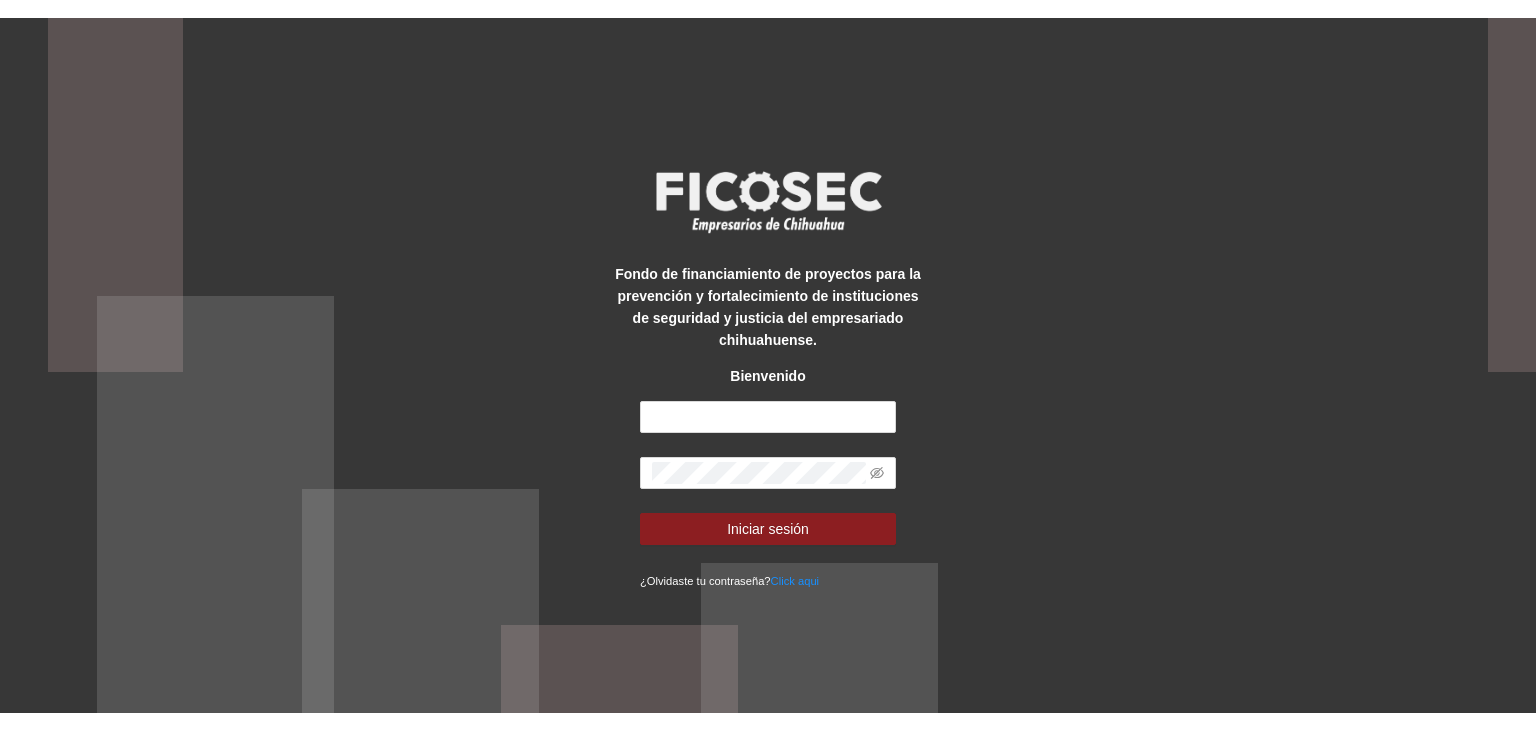 scroll, scrollTop: 0, scrollLeft: 0, axis: both 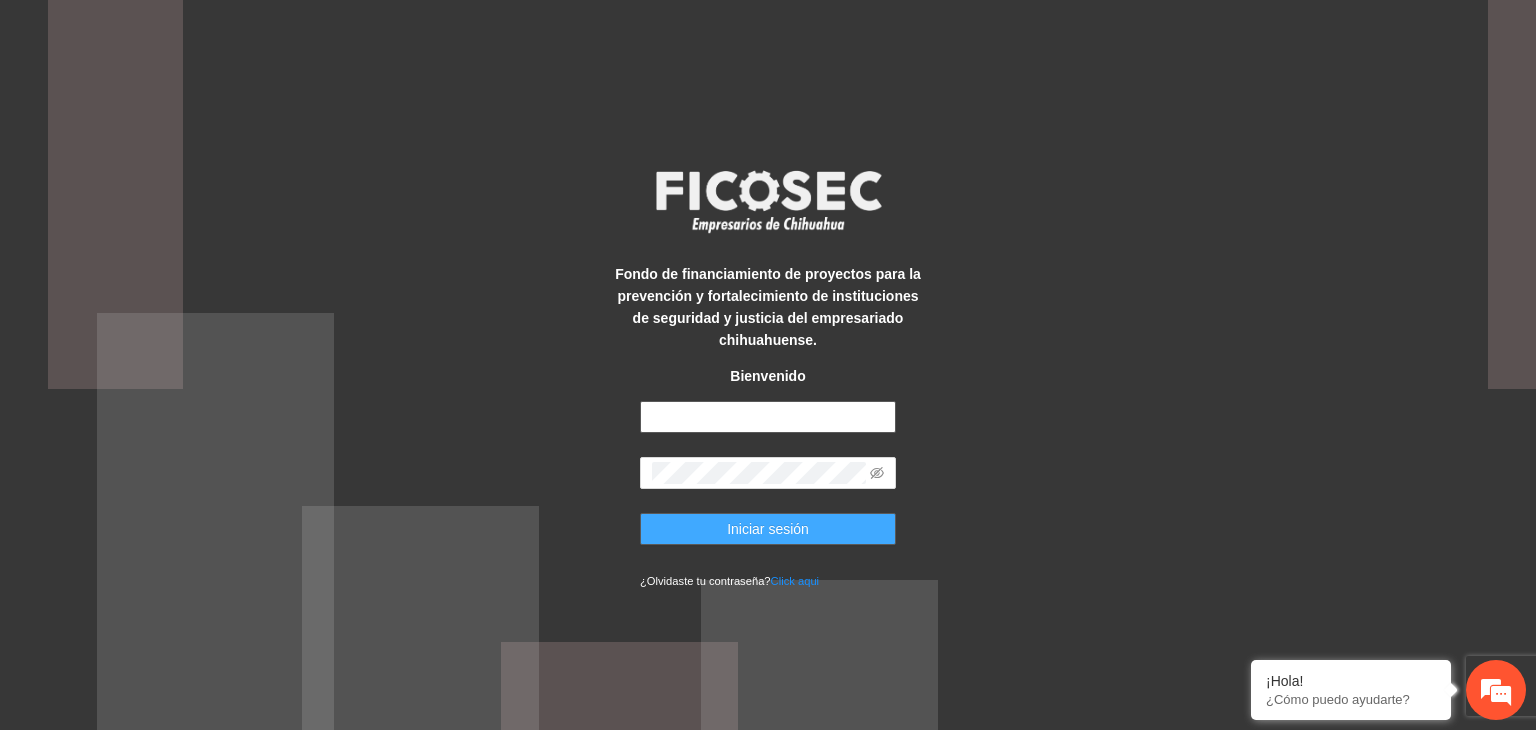 type on "**********" 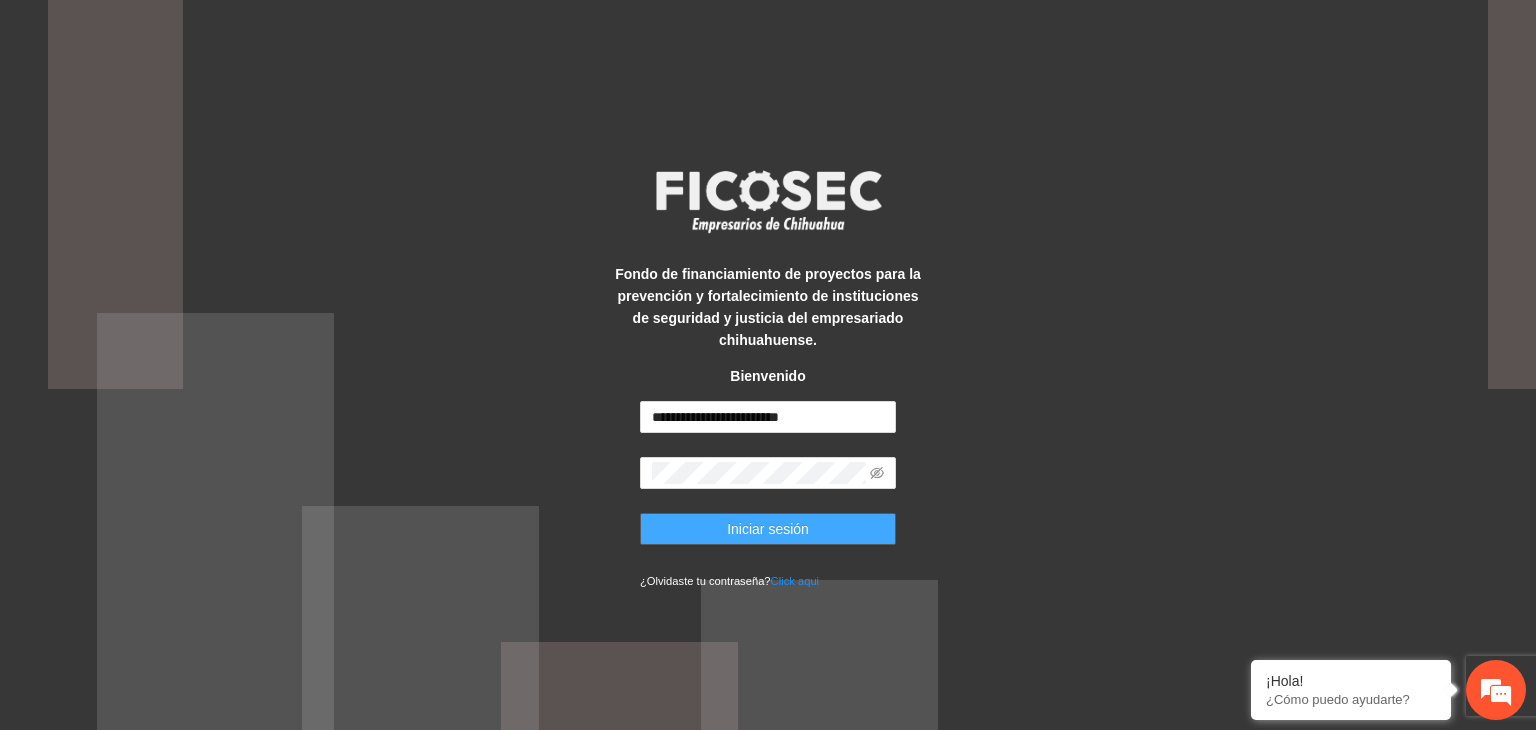 click on "Iniciar sesión" at bounding box center (768, 529) 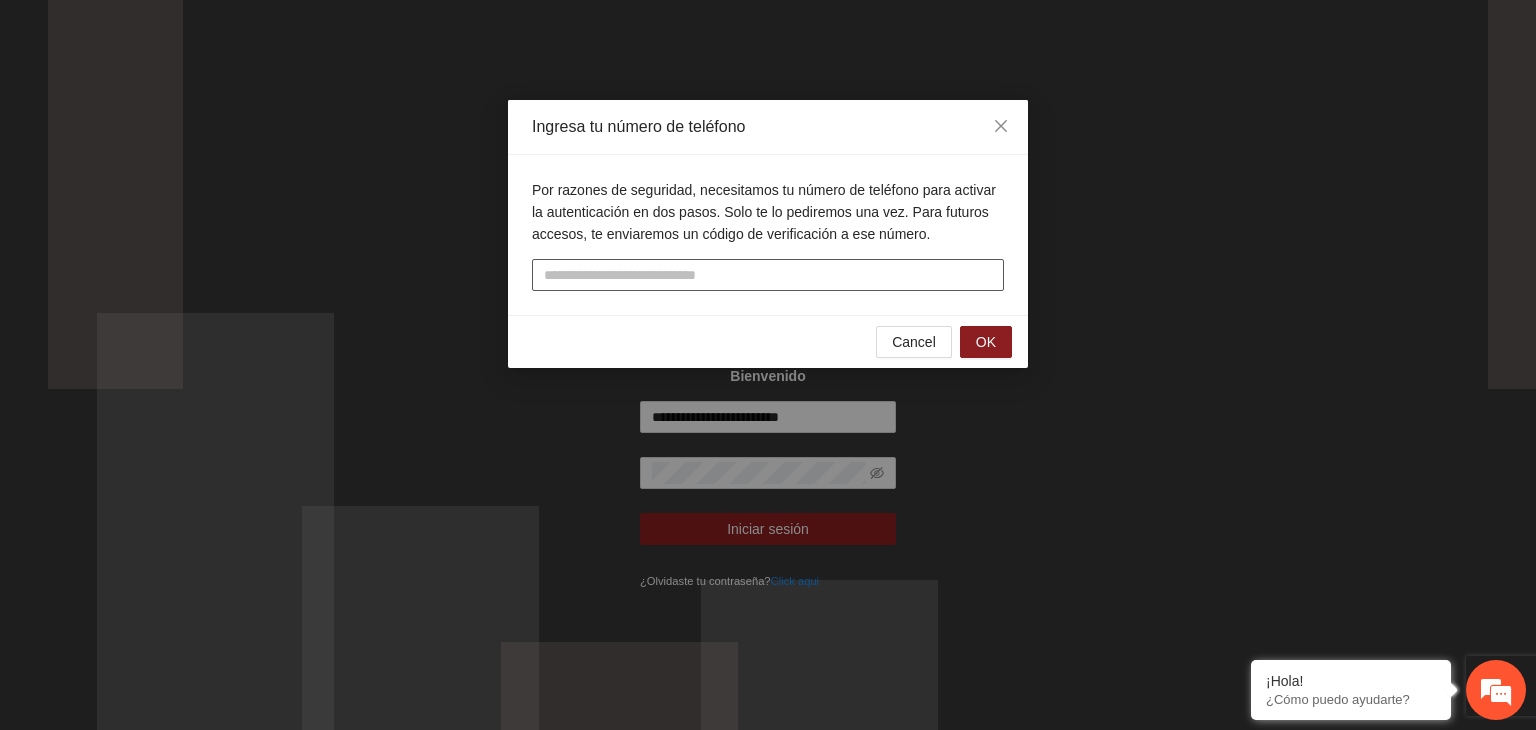 click at bounding box center [768, 275] 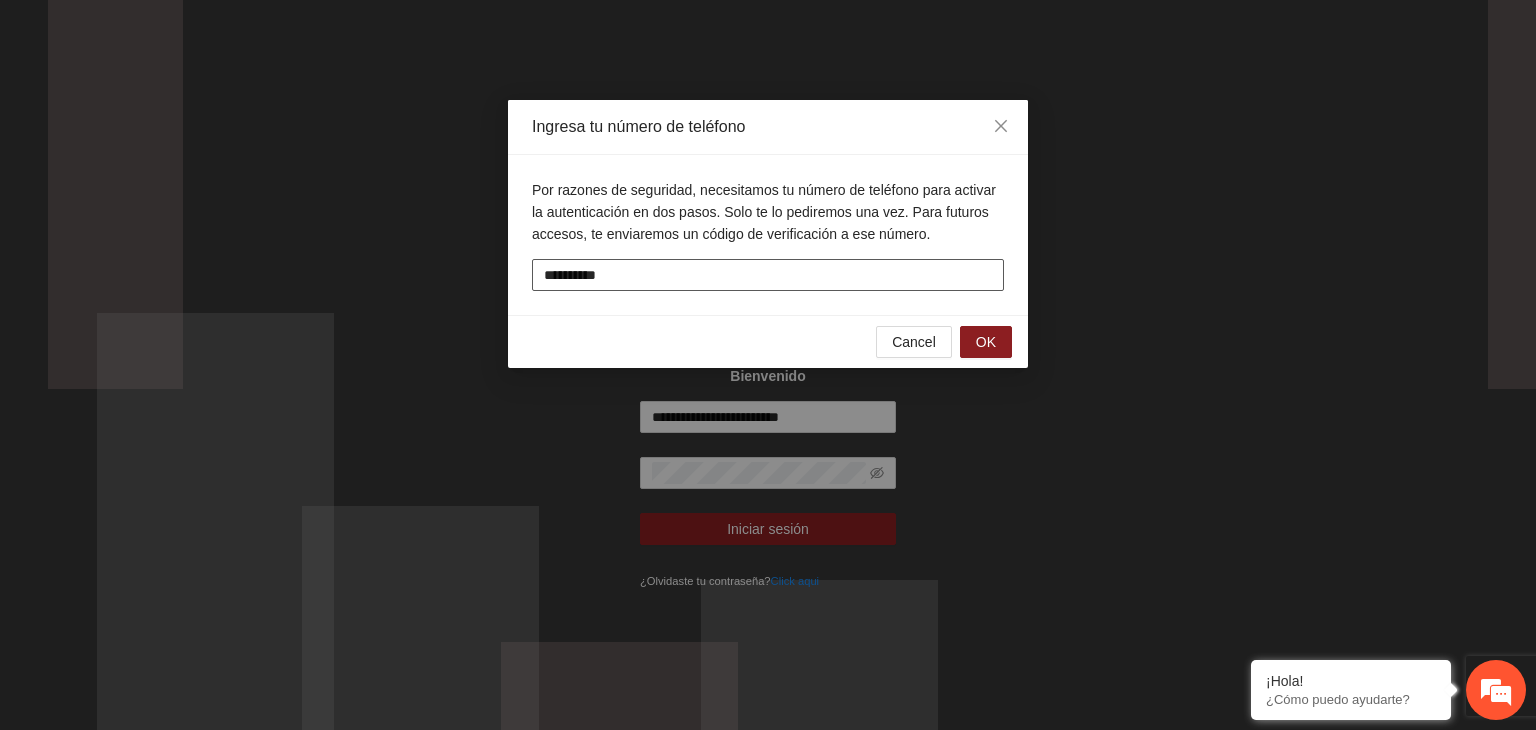 type on "**********" 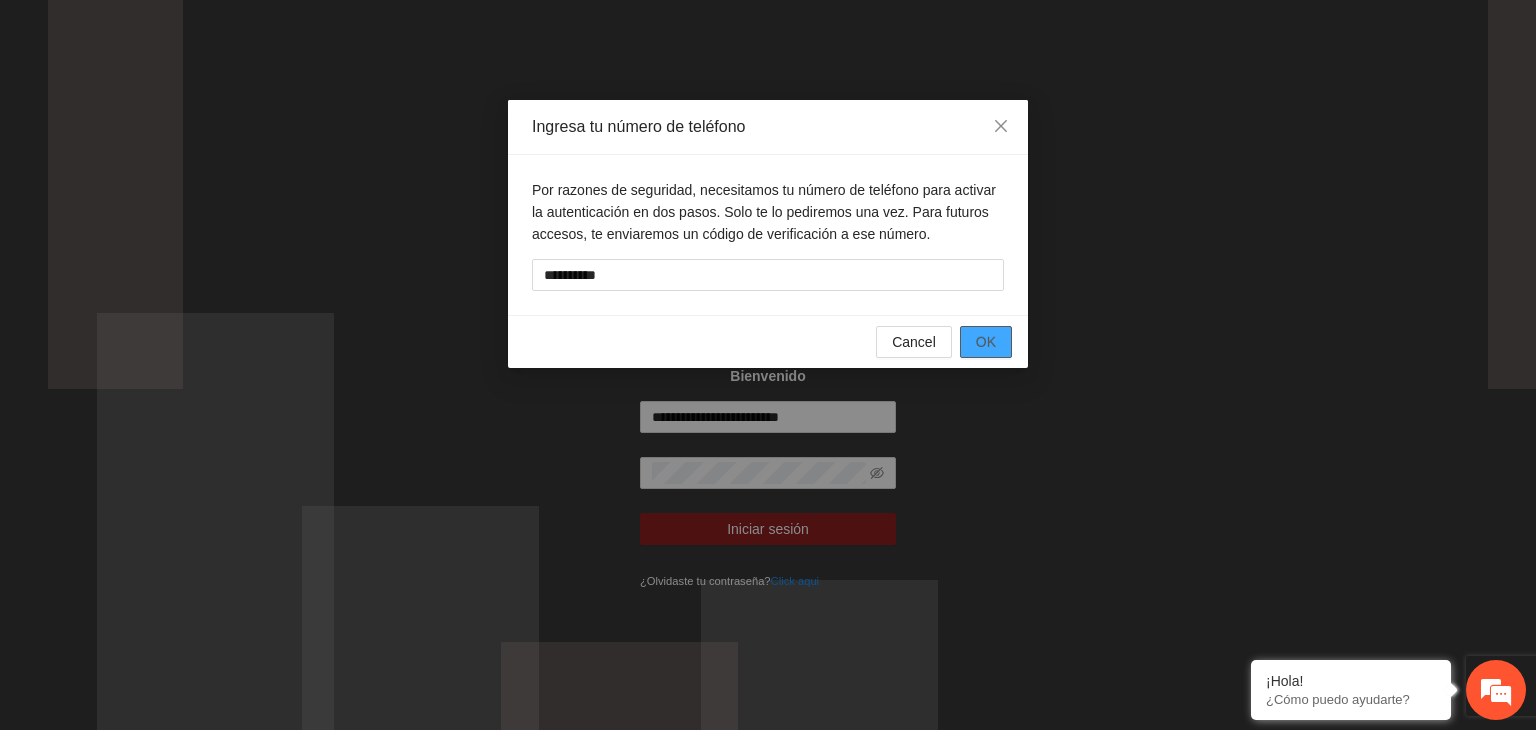 click on "OK" at bounding box center (986, 342) 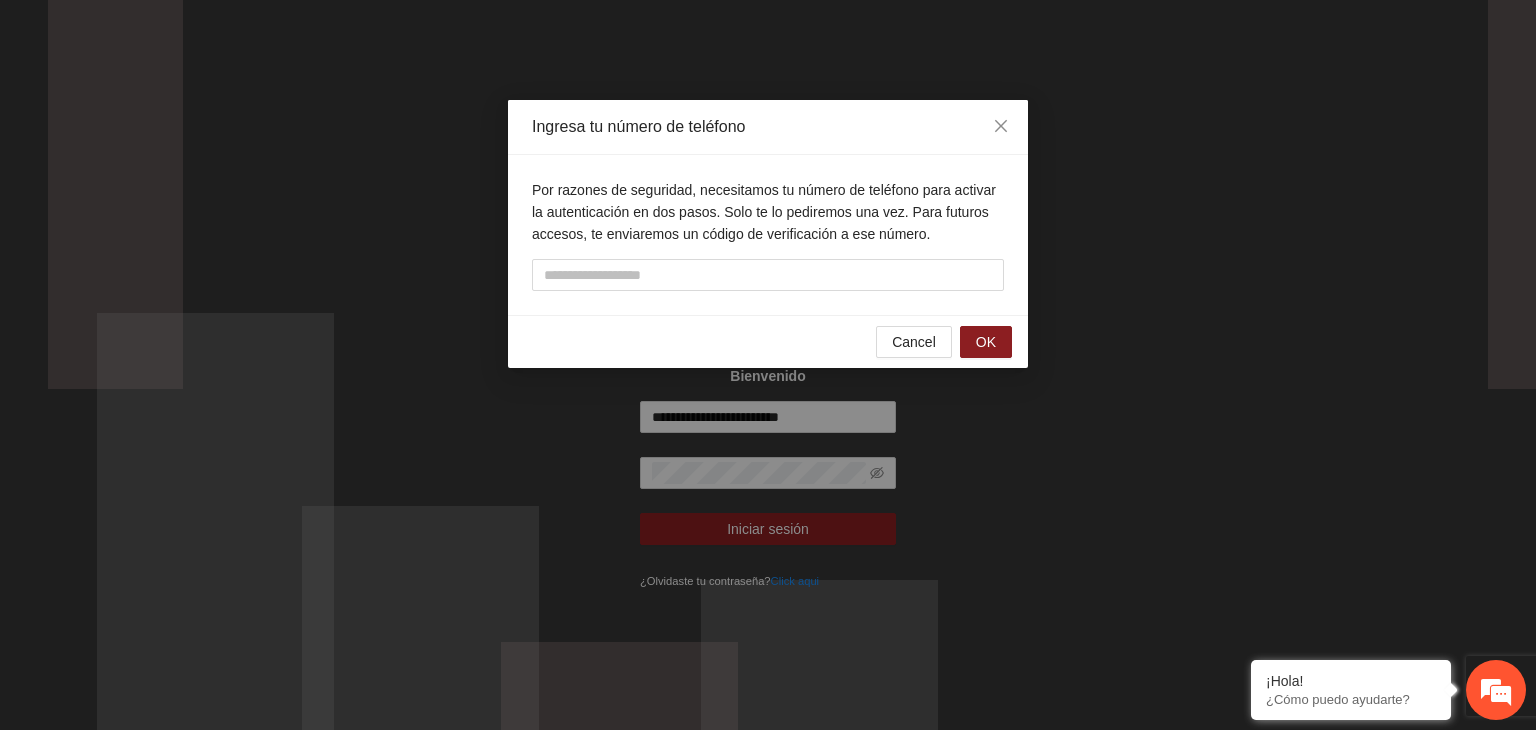 scroll, scrollTop: 0, scrollLeft: 0, axis: both 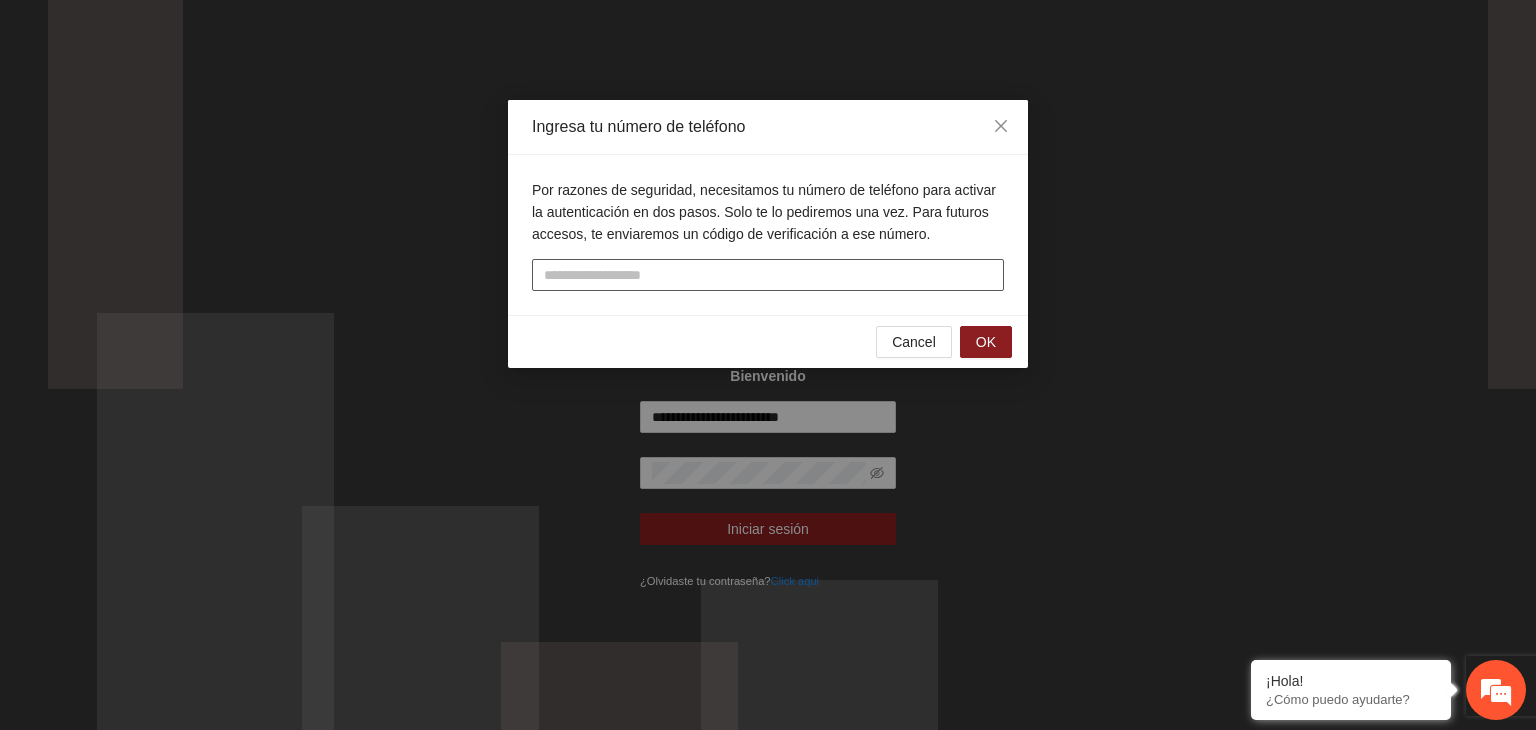 click at bounding box center (768, 275) 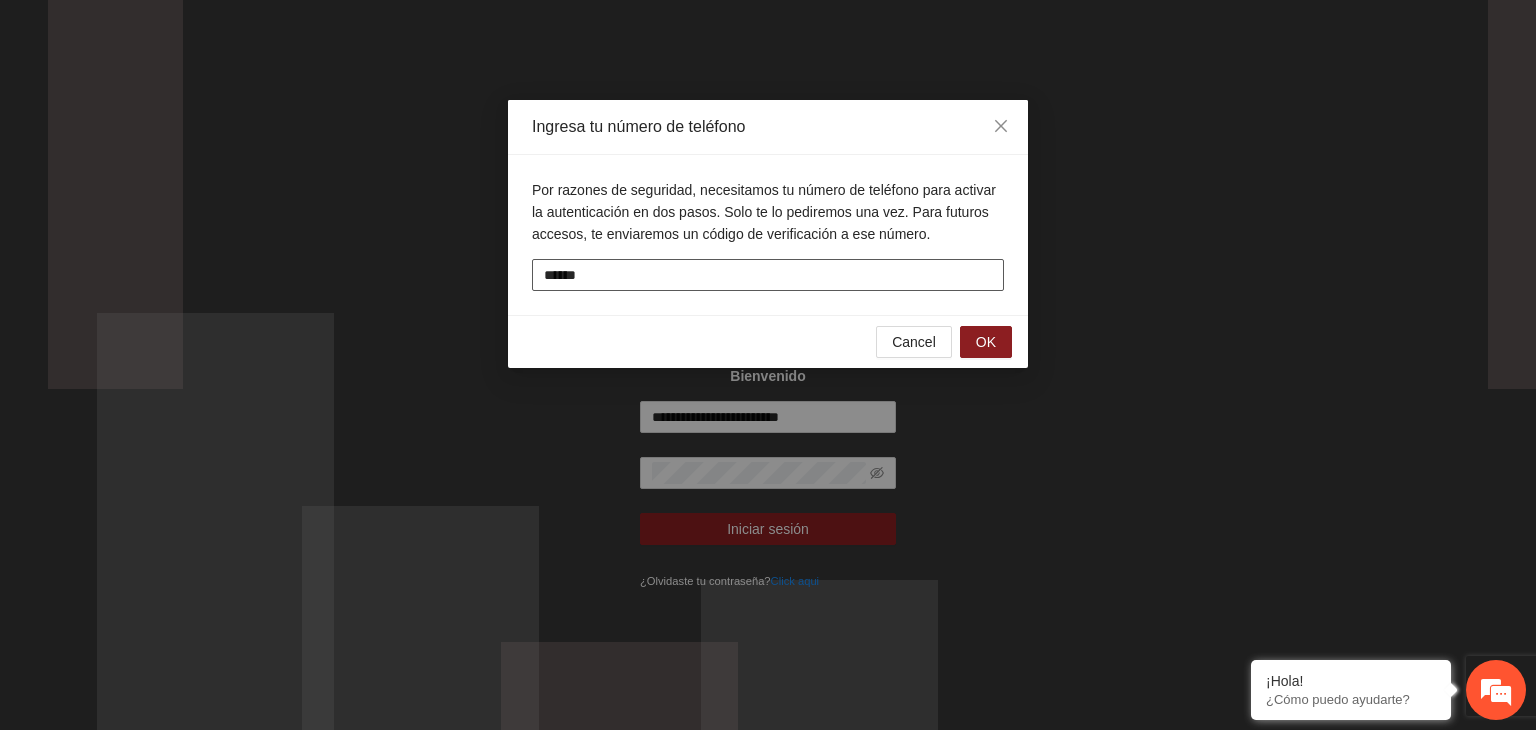 type on "******" 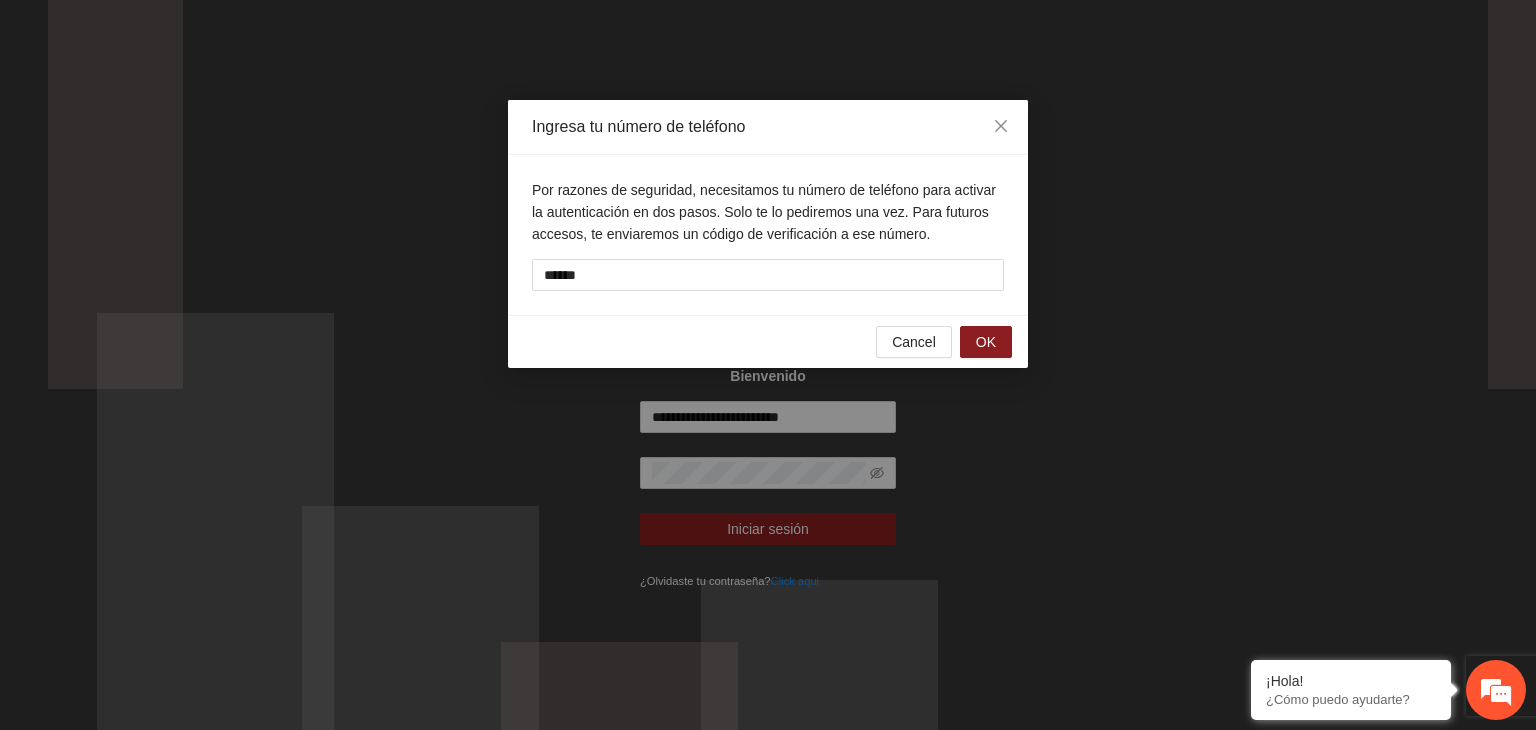 click on "Cancel OK" at bounding box center [768, 341] 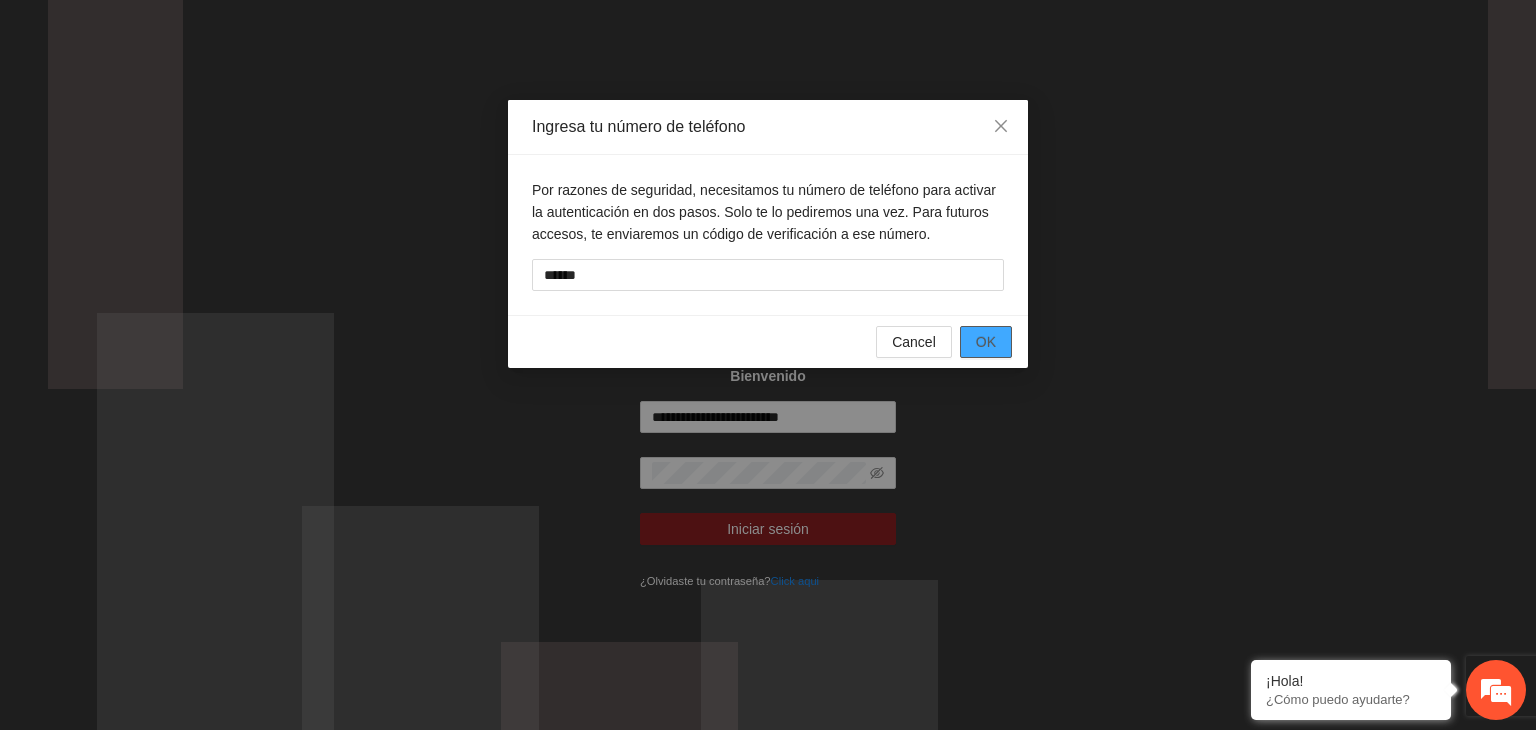 click on "OK" at bounding box center (986, 342) 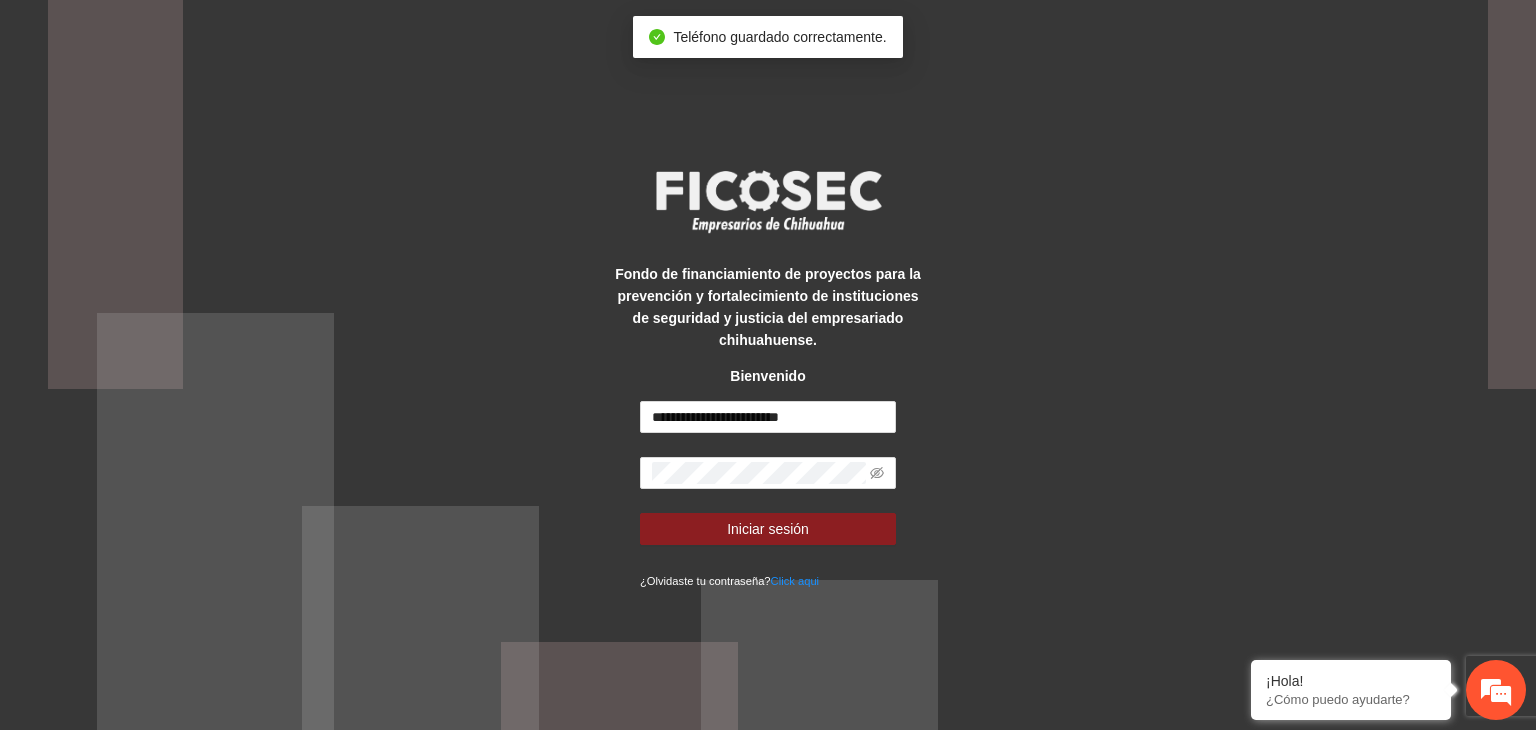 click on "**********" at bounding box center [768, 496] 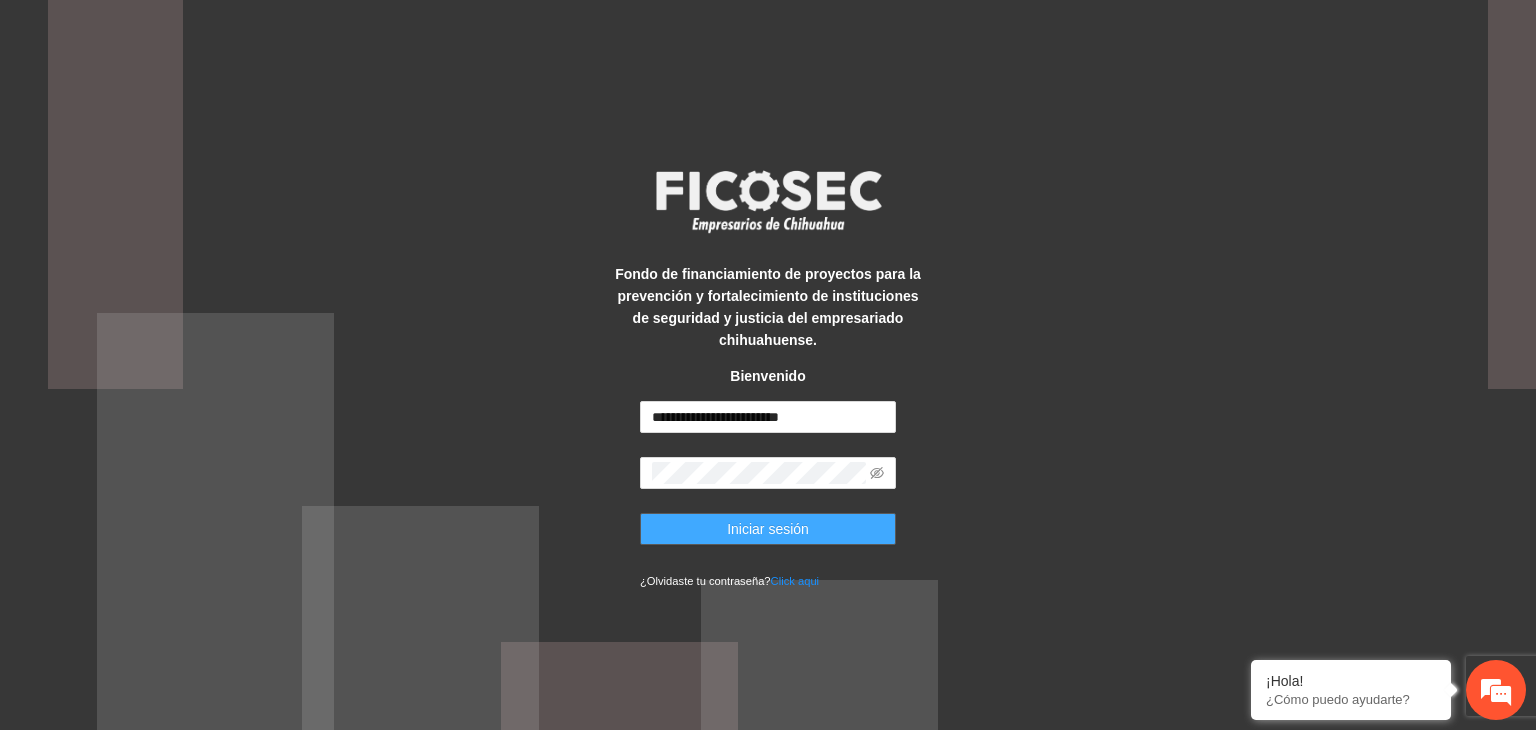 click on "Iniciar sesión" at bounding box center (768, 529) 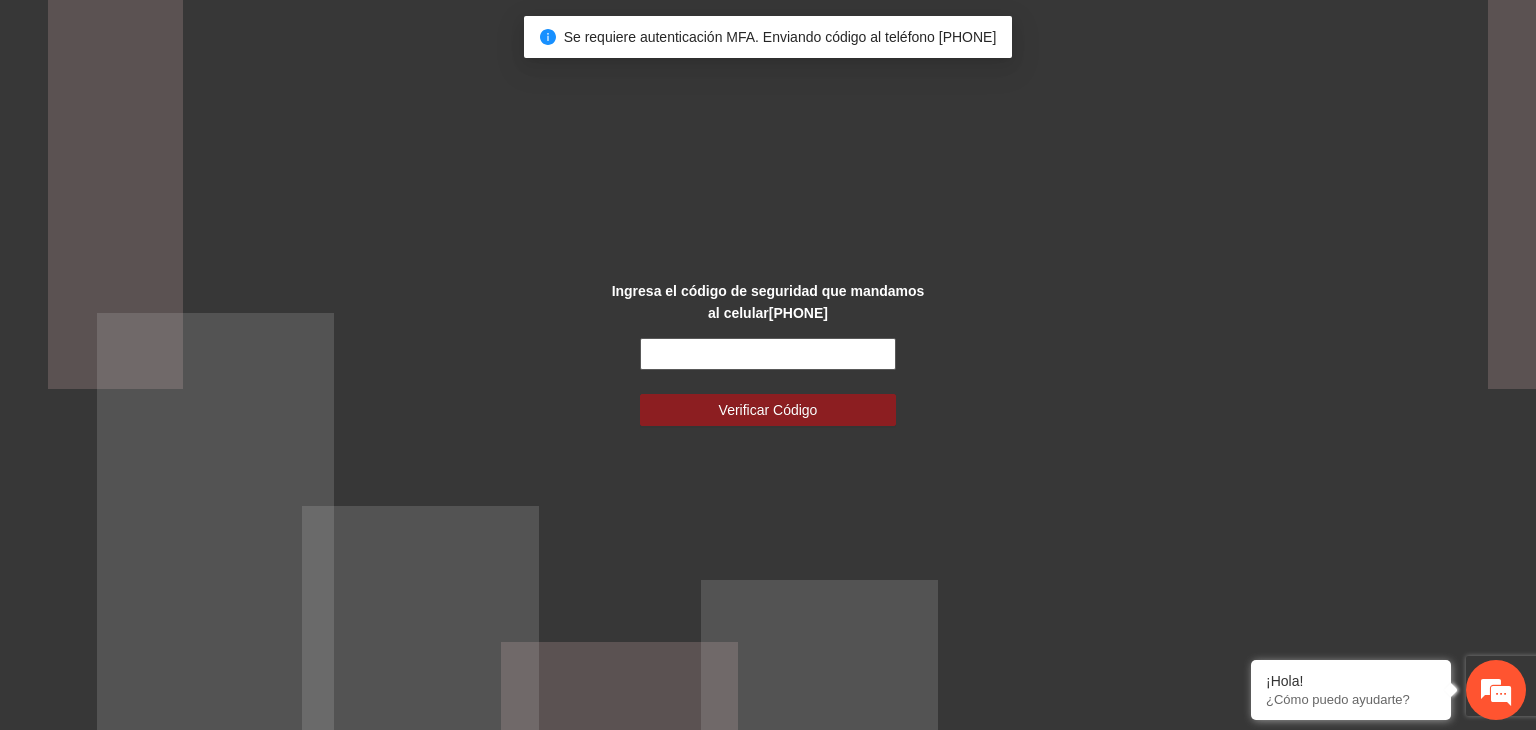 click at bounding box center (768, 354) 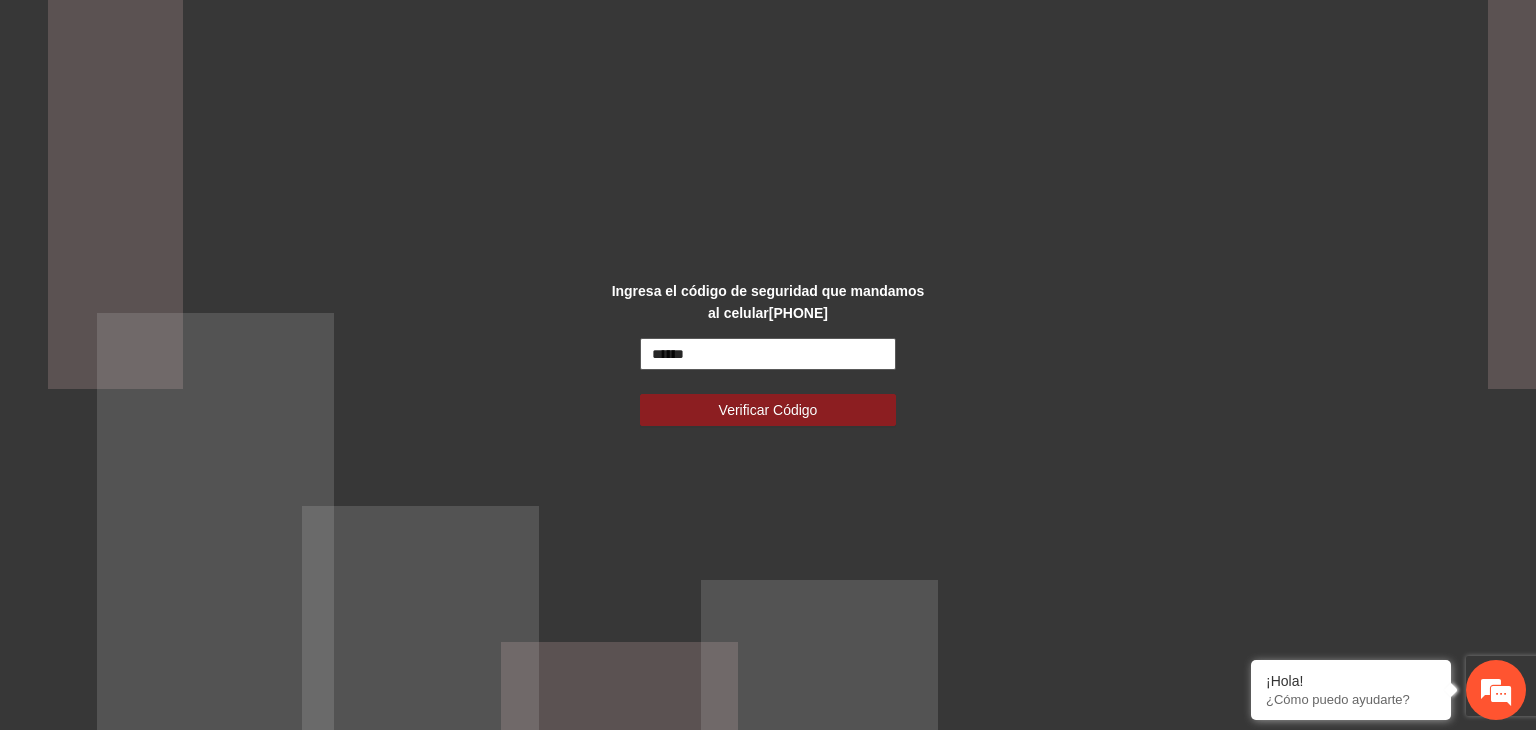 type on "******" 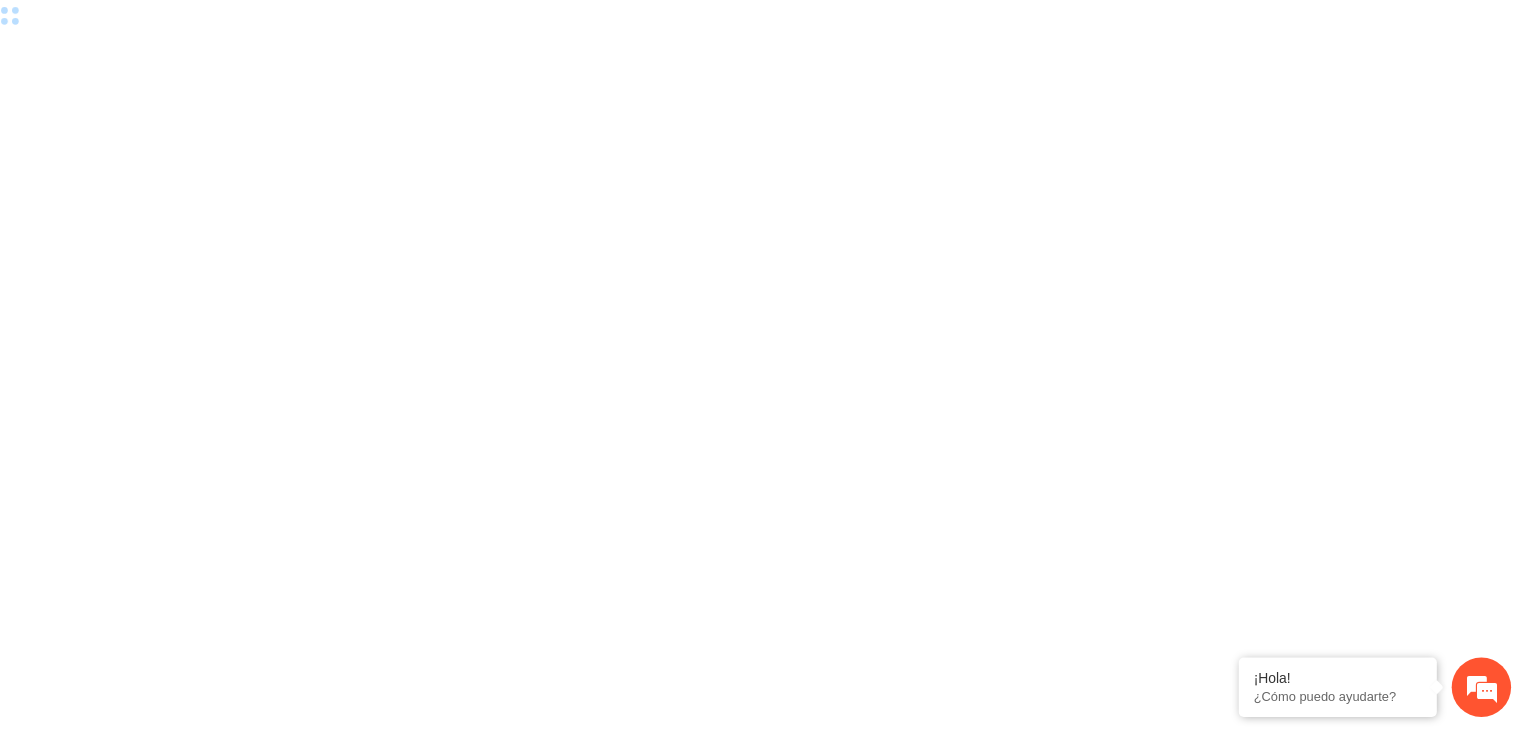 scroll, scrollTop: 0, scrollLeft: 0, axis: both 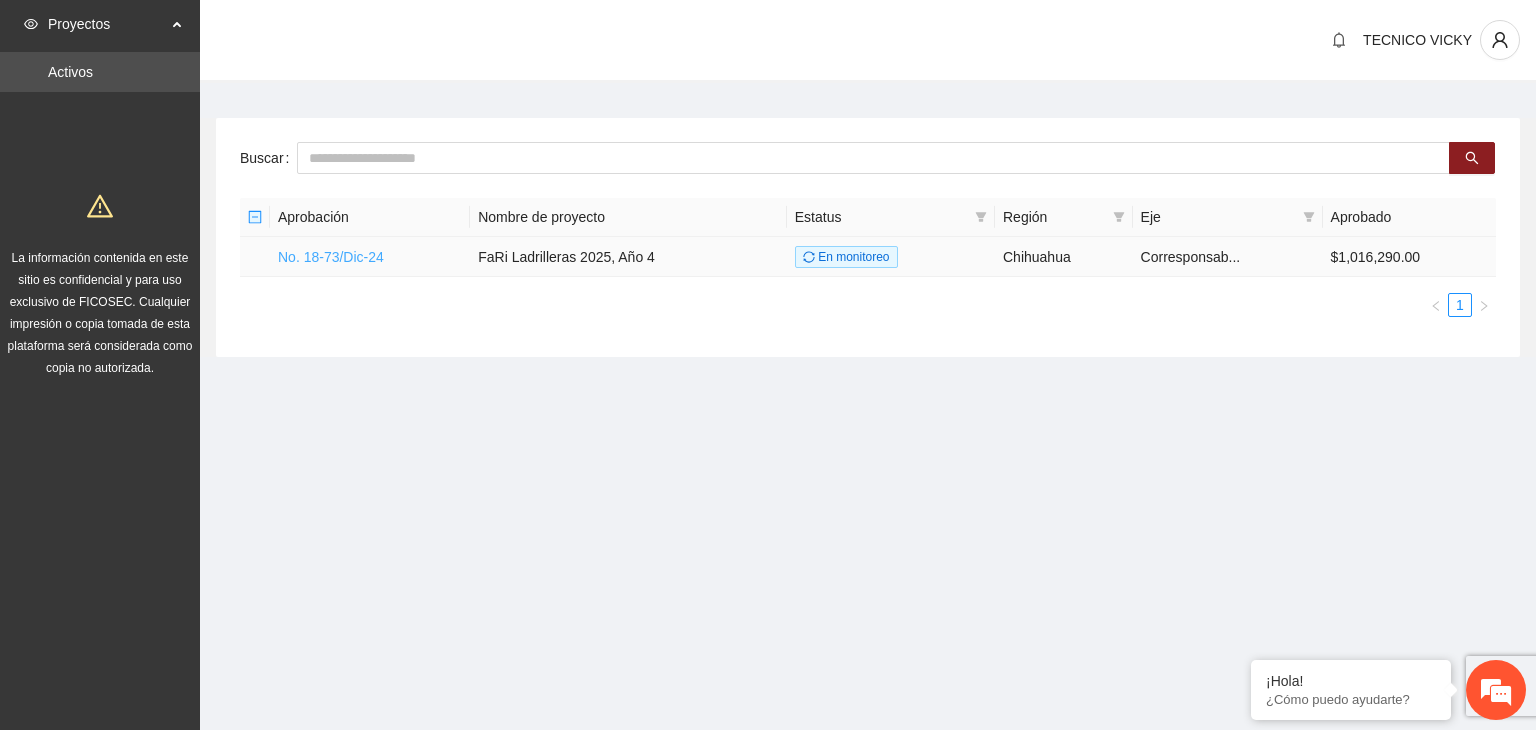 click on "No. 18-73/Dic-24" at bounding box center [331, 257] 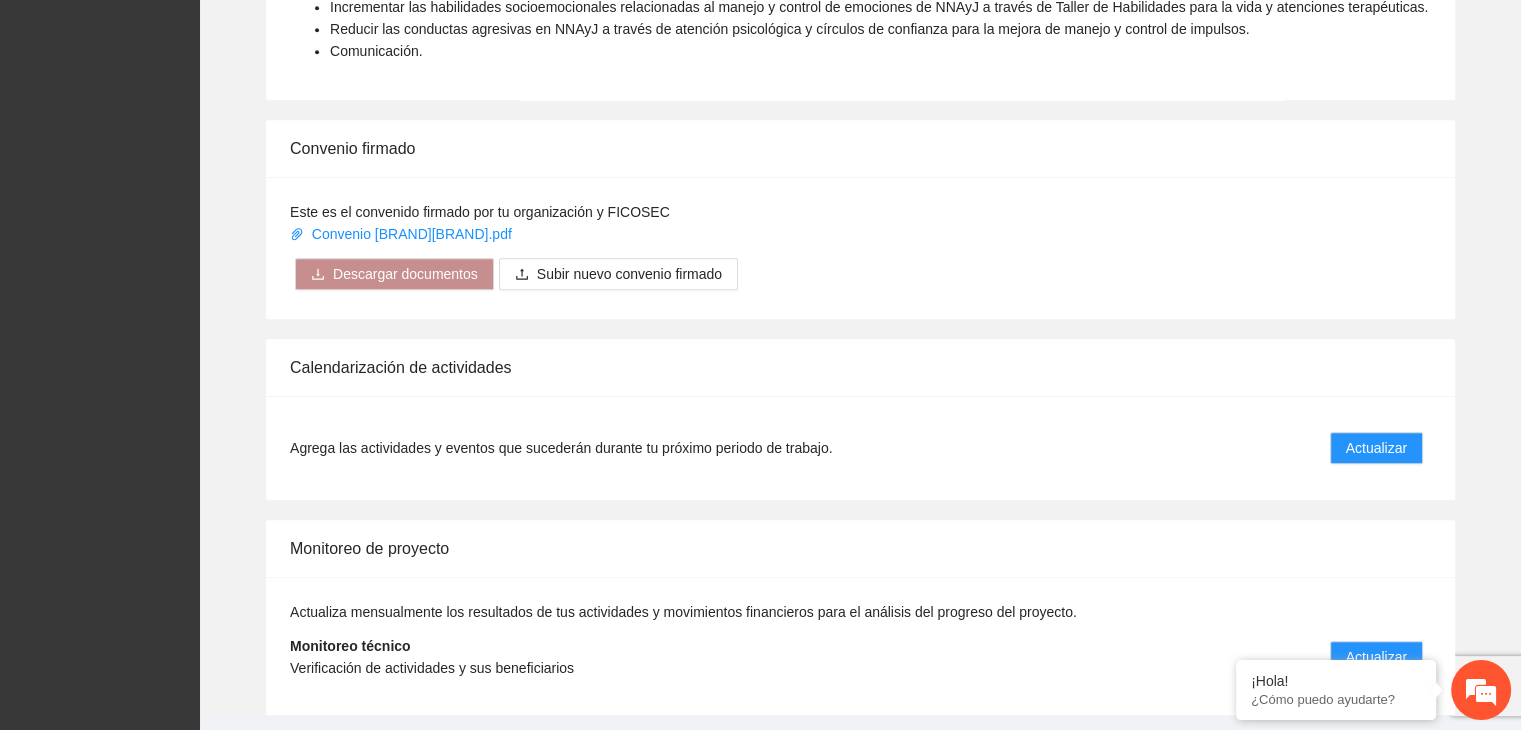 scroll, scrollTop: 1516, scrollLeft: 0, axis: vertical 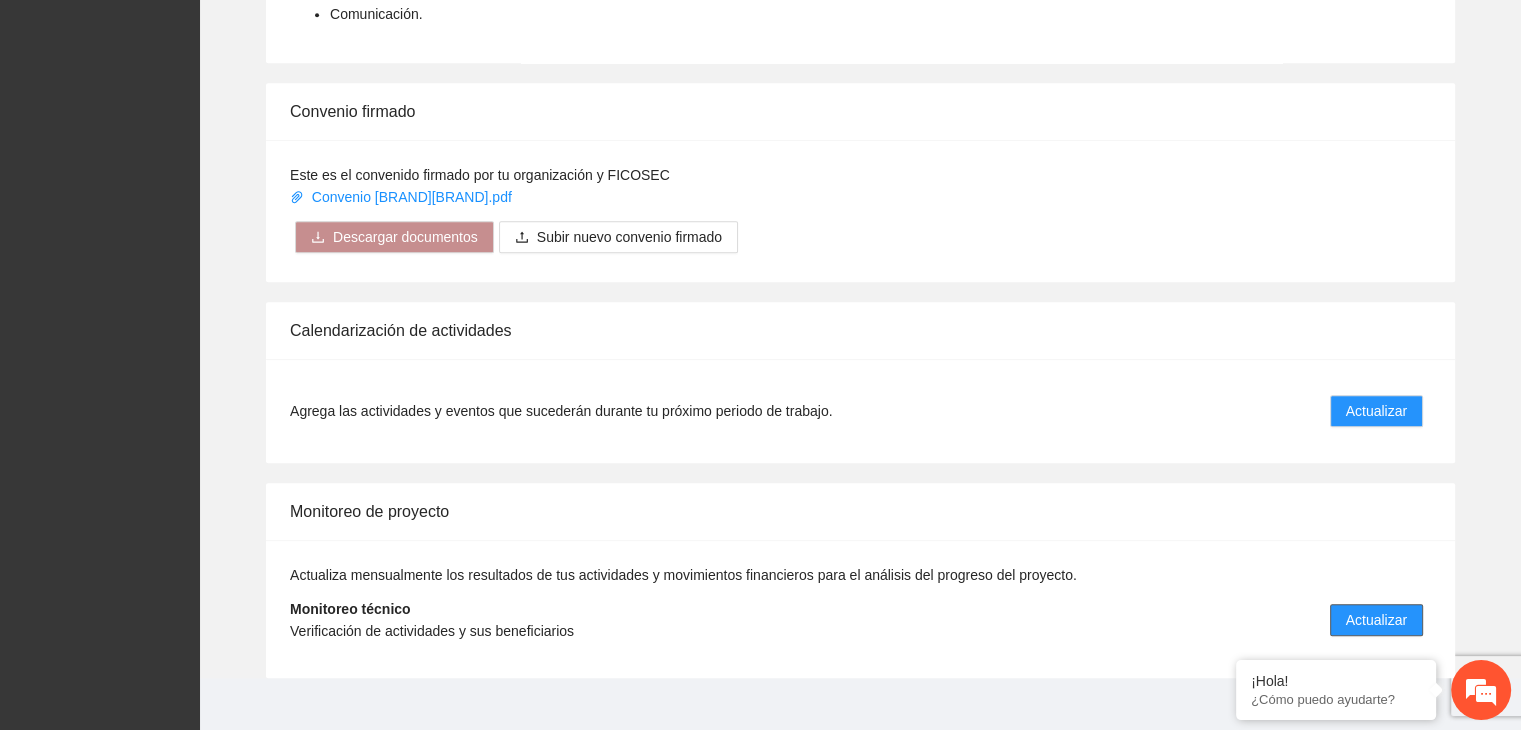 click on "Actualizar" at bounding box center [1376, 620] 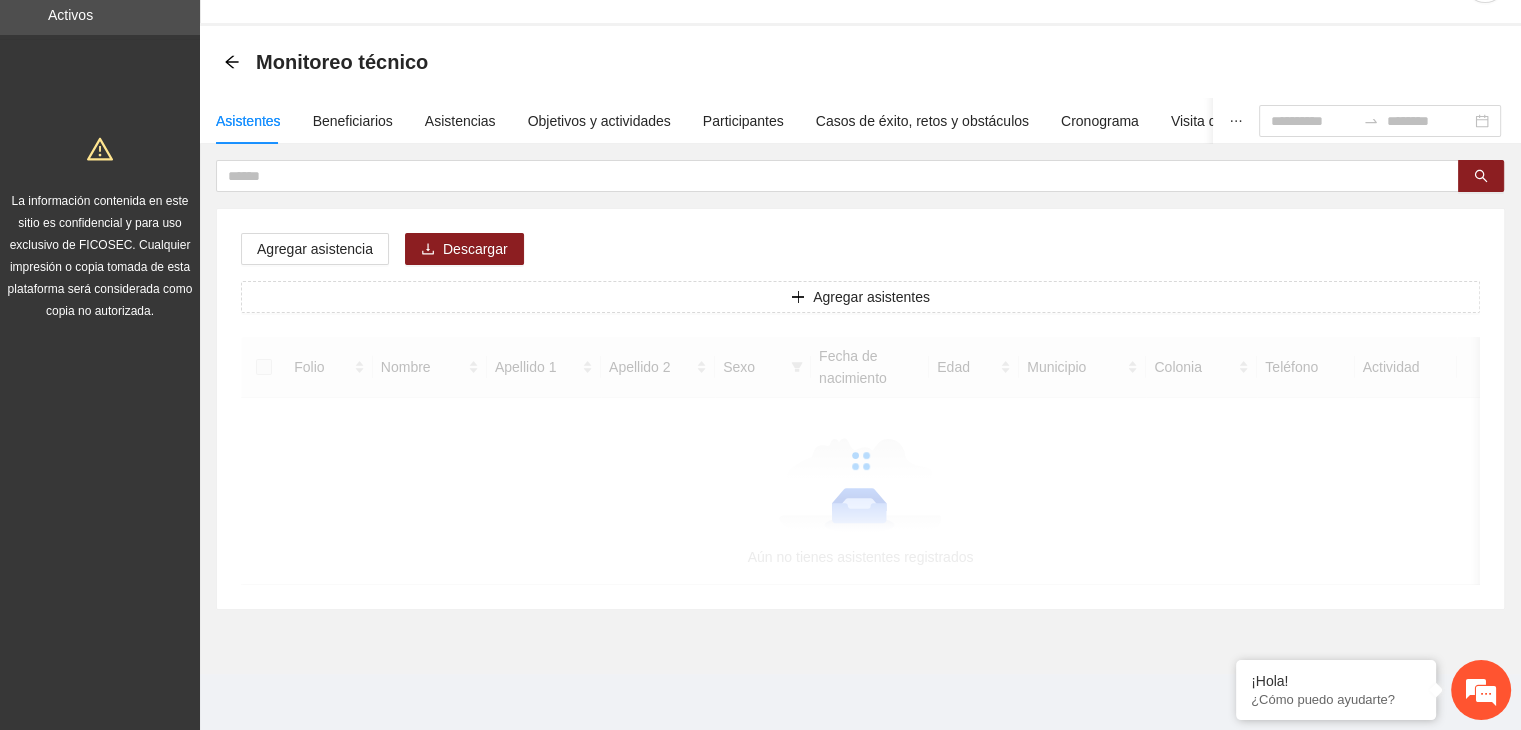 scroll, scrollTop: 0, scrollLeft: 0, axis: both 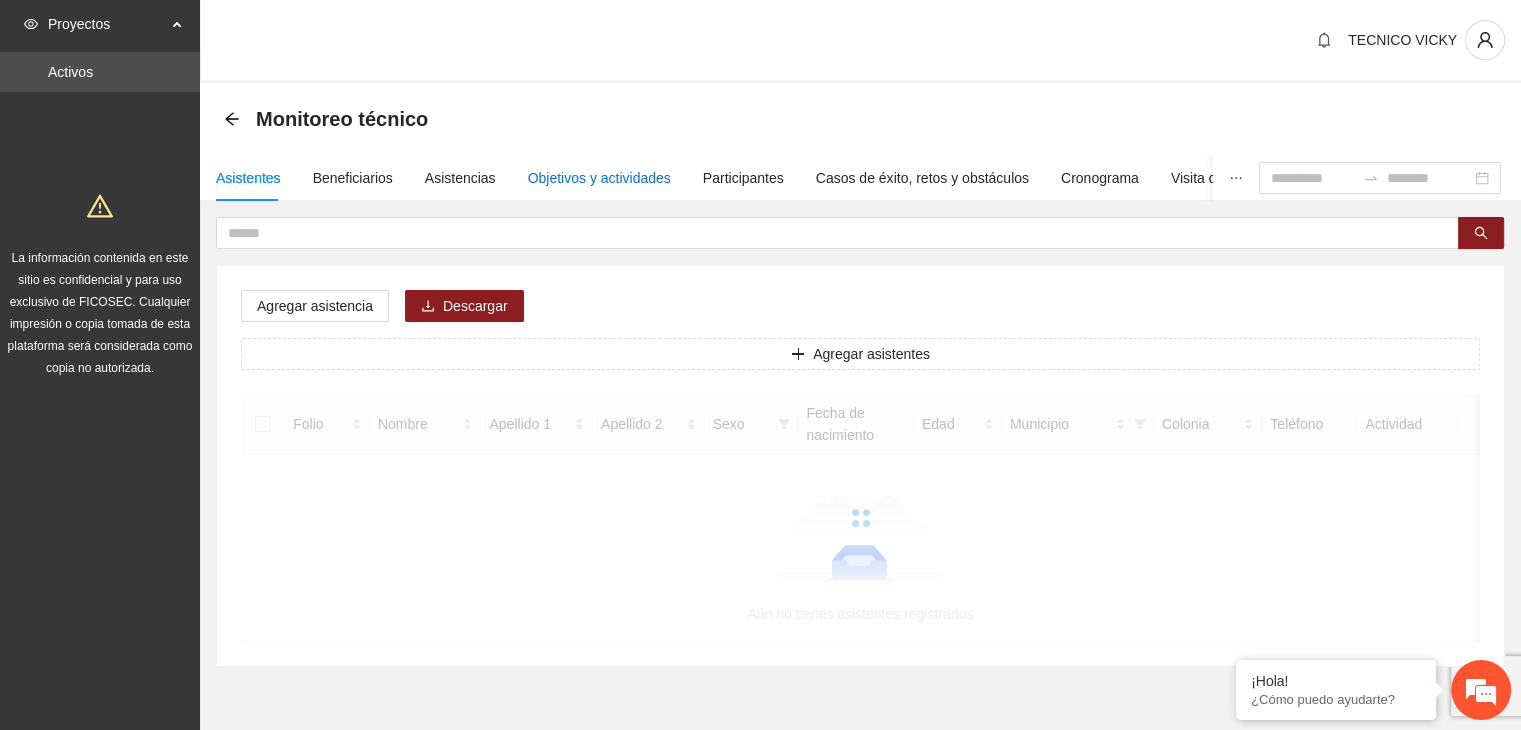 click on "Objetivos y actividades" at bounding box center (599, 178) 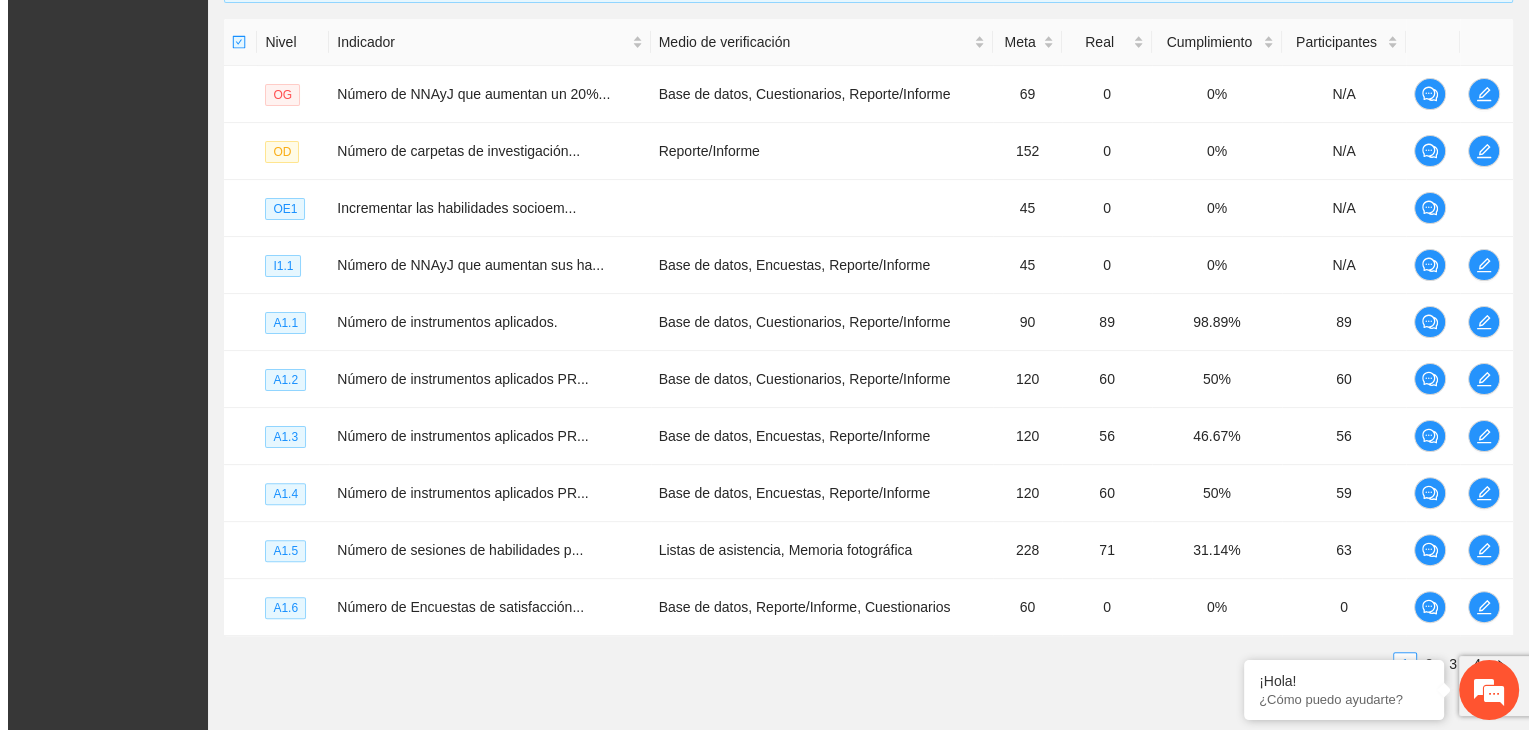 scroll, scrollTop: 574, scrollLeft: 0, axis: vertical 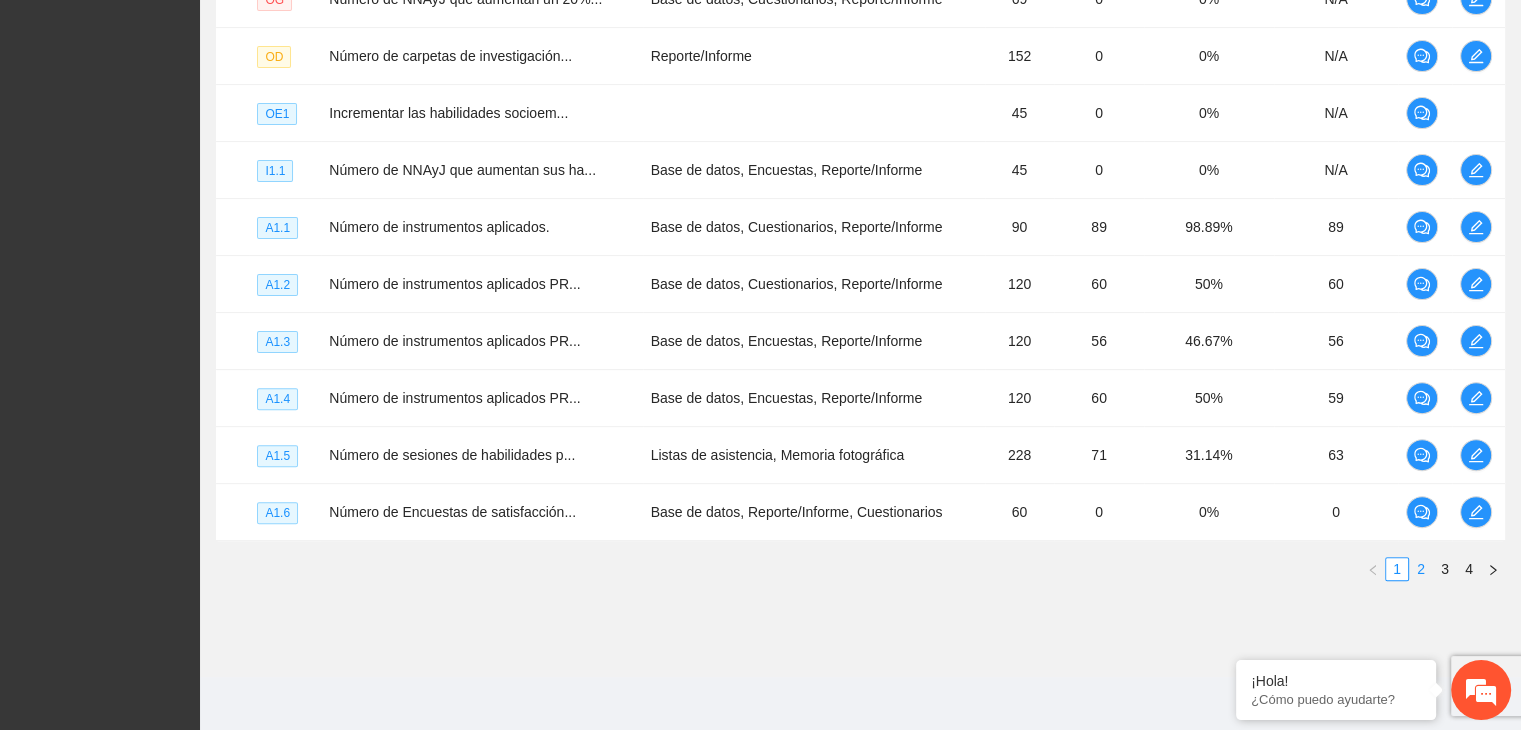 click on "2" at bounding box center [1421, 569] 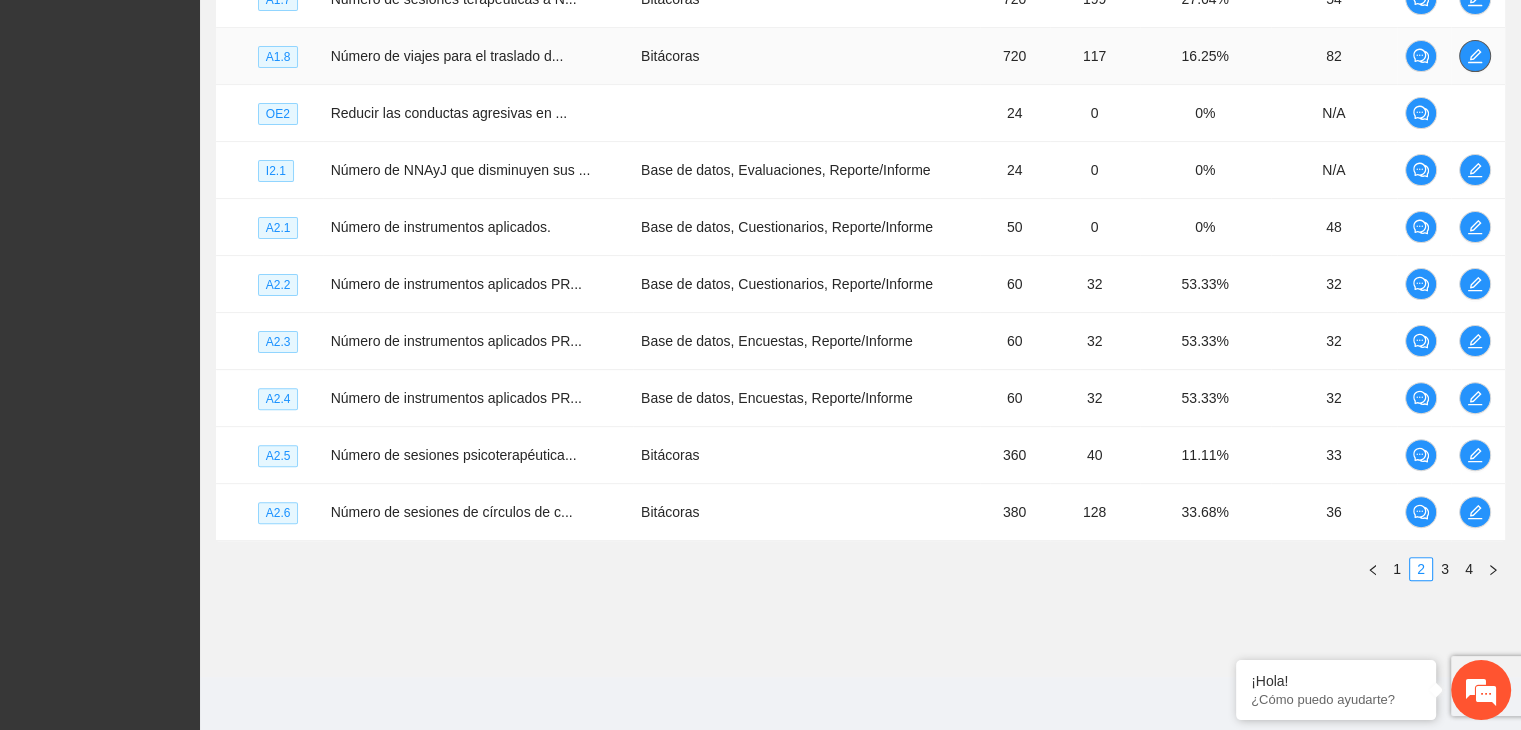 click 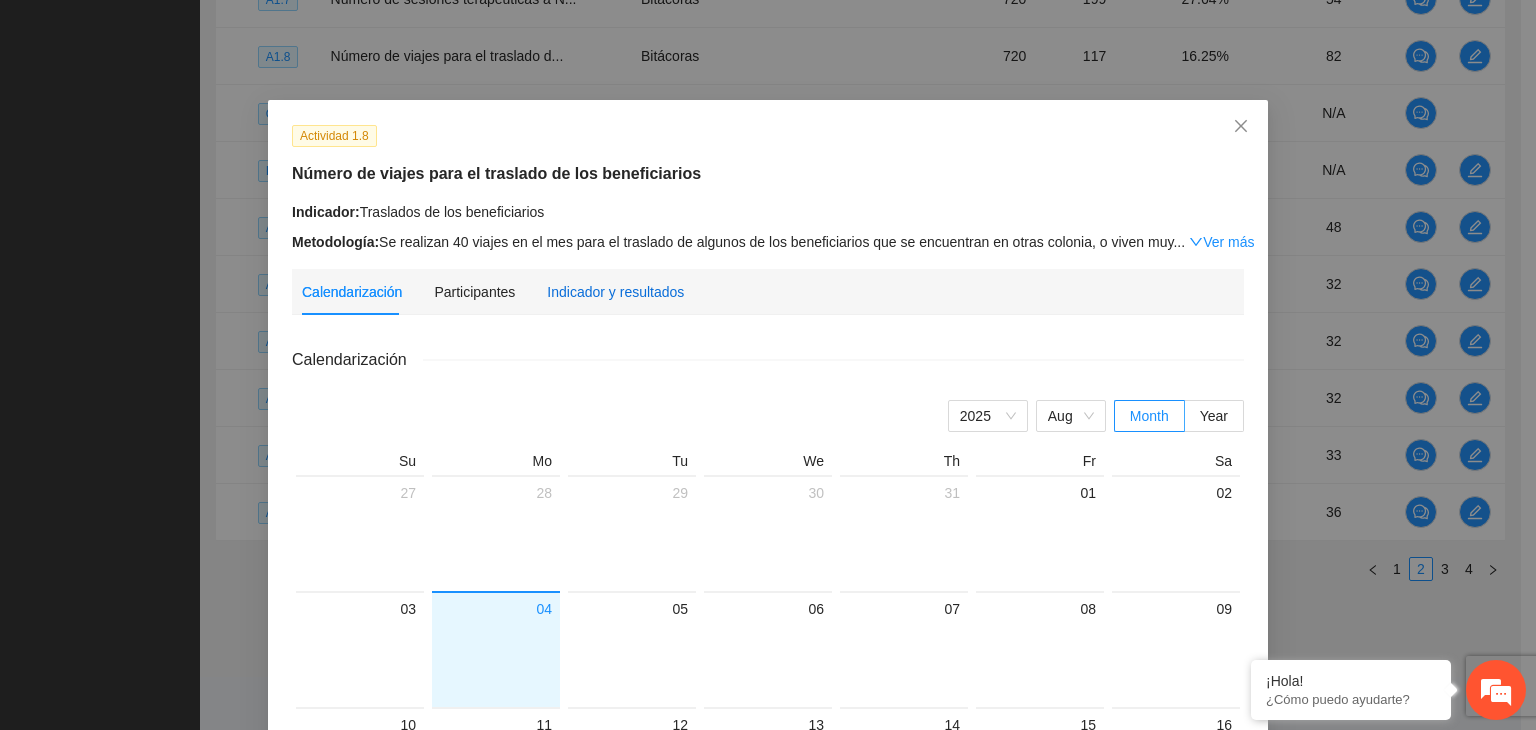 click on "Indicador y resultados" at bounding box center (615, 292) 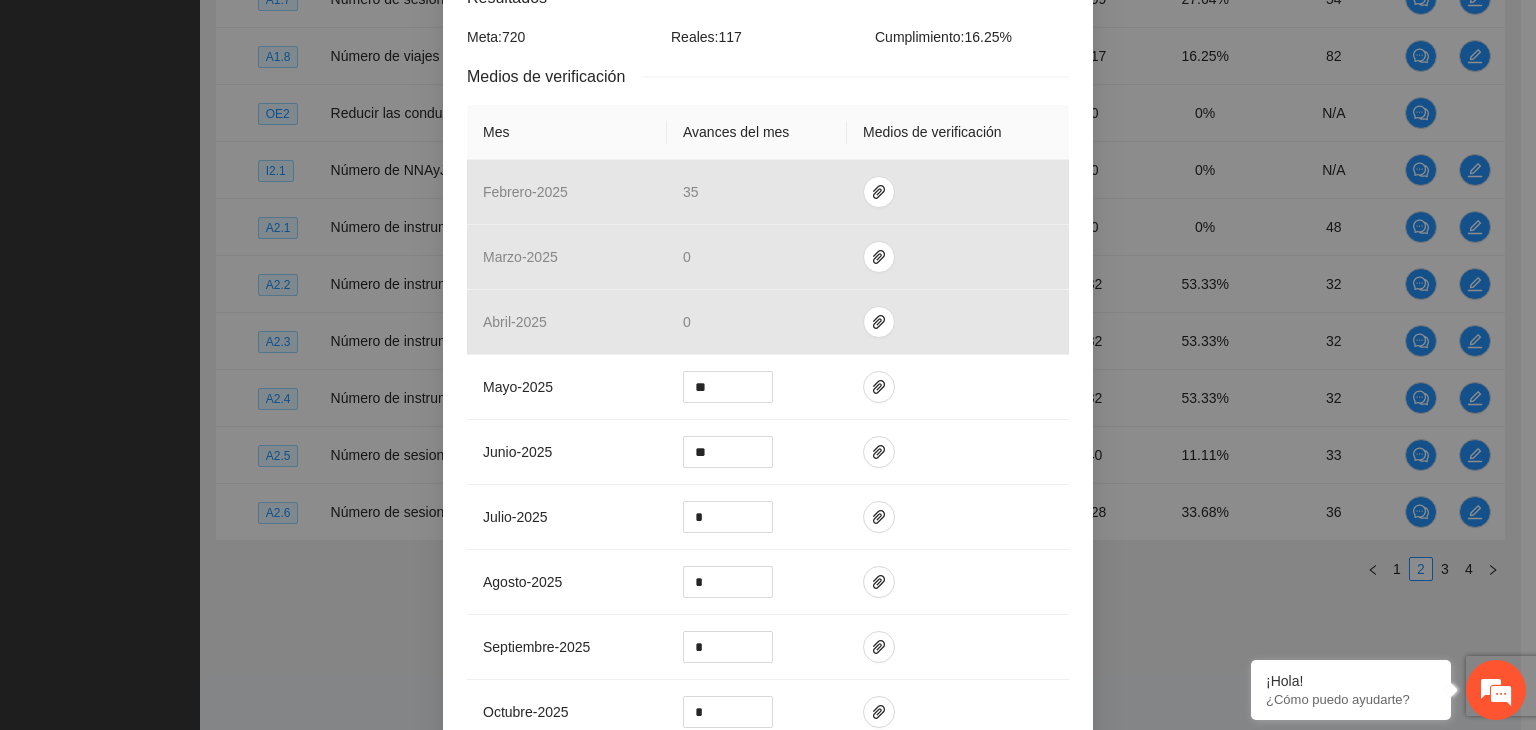 scroll, scrollTop: 469, scrollLeft: 0, axis: vertical 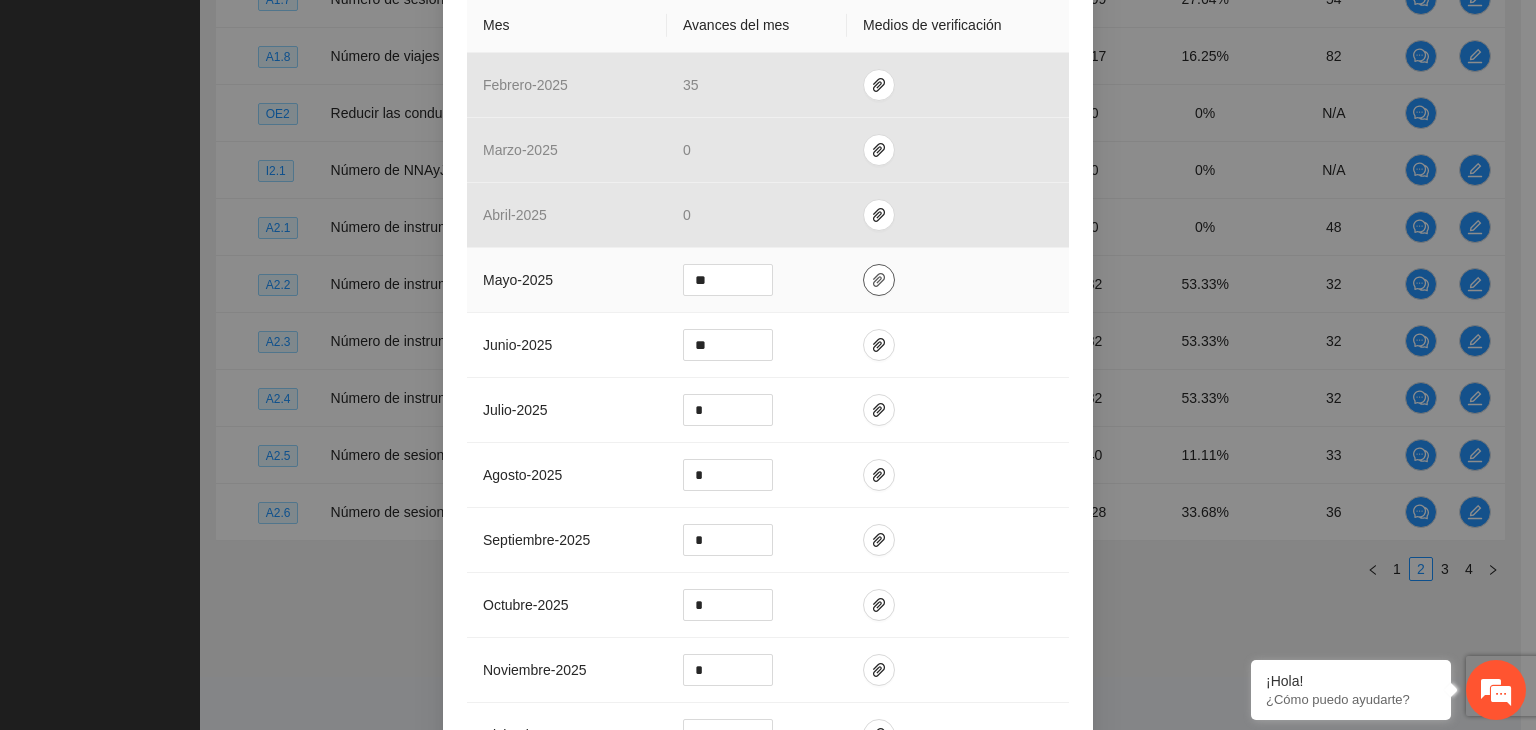 click 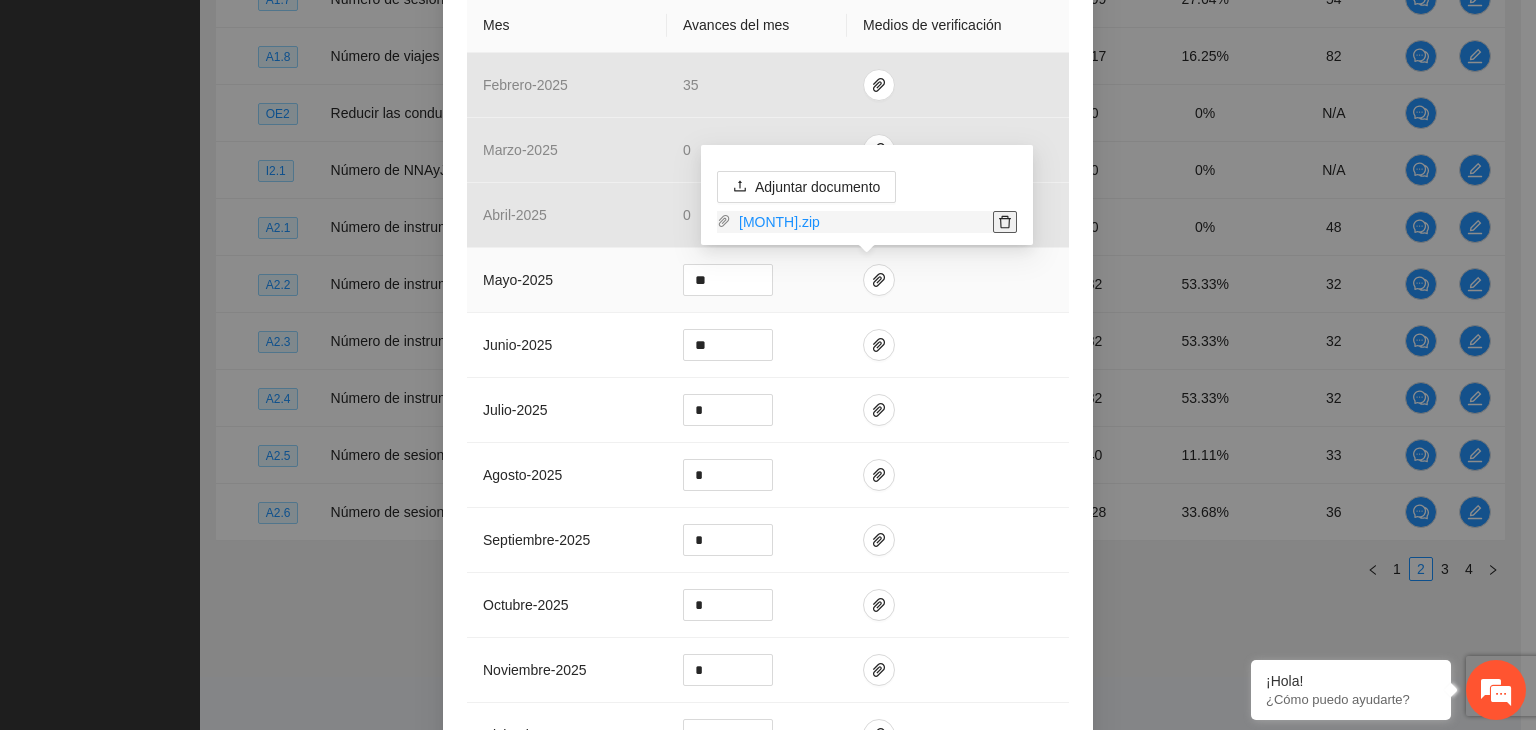 click 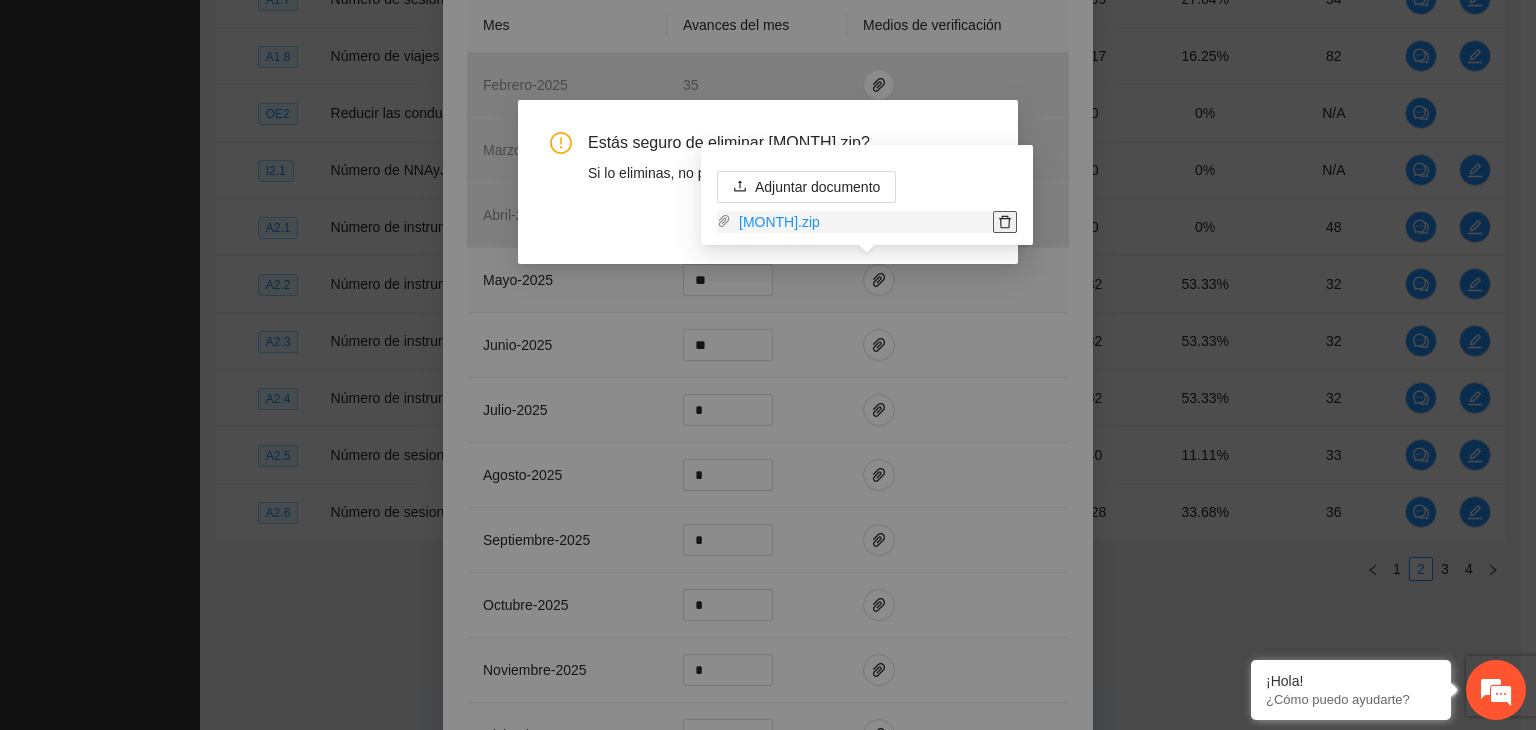 click 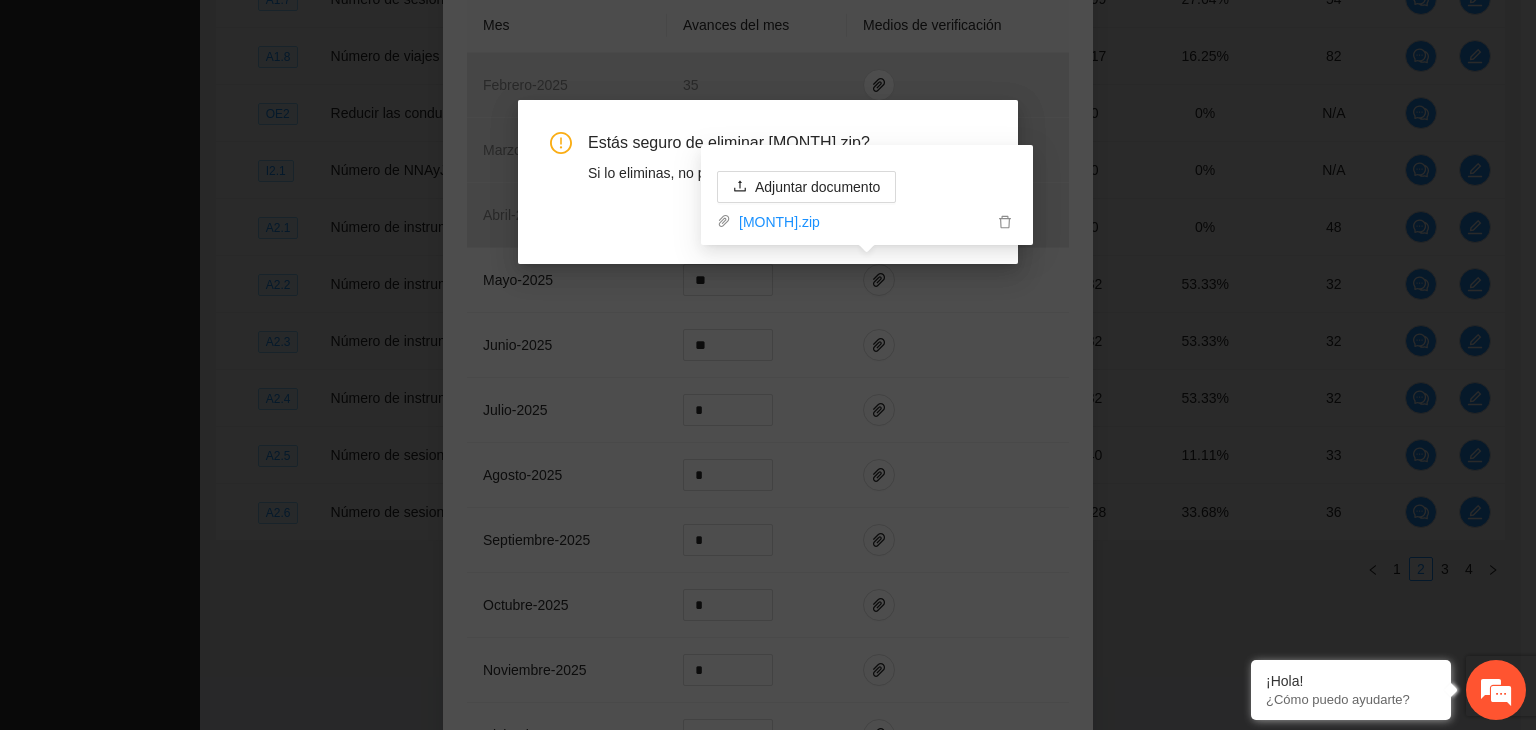 click on "Estás seguro de eliminar [MONTH].zip? Si lo eliminas, no podrás recuperarlo. Cancel OK" at bounding box center [768, 186] 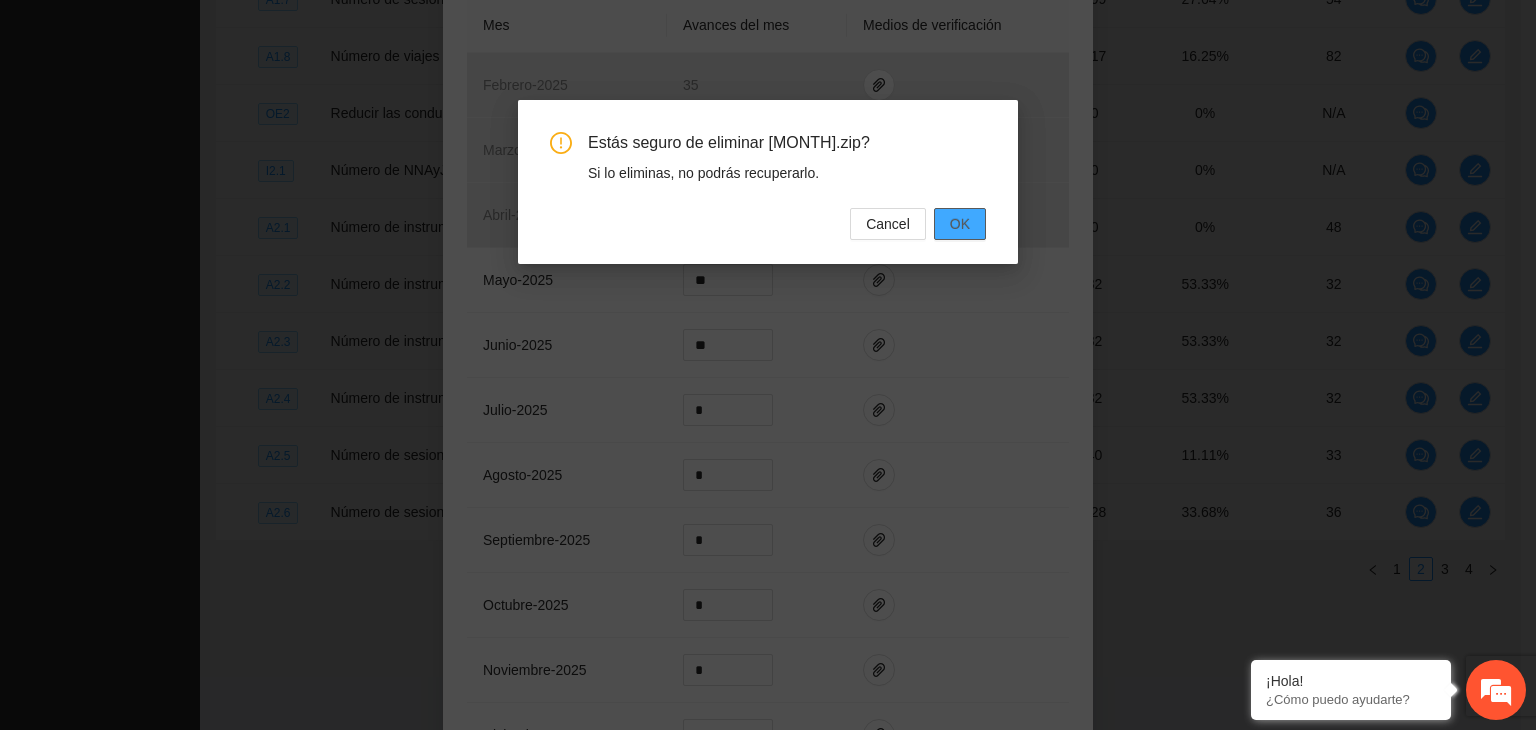 click on "OK" at bounding box center [960, 224] 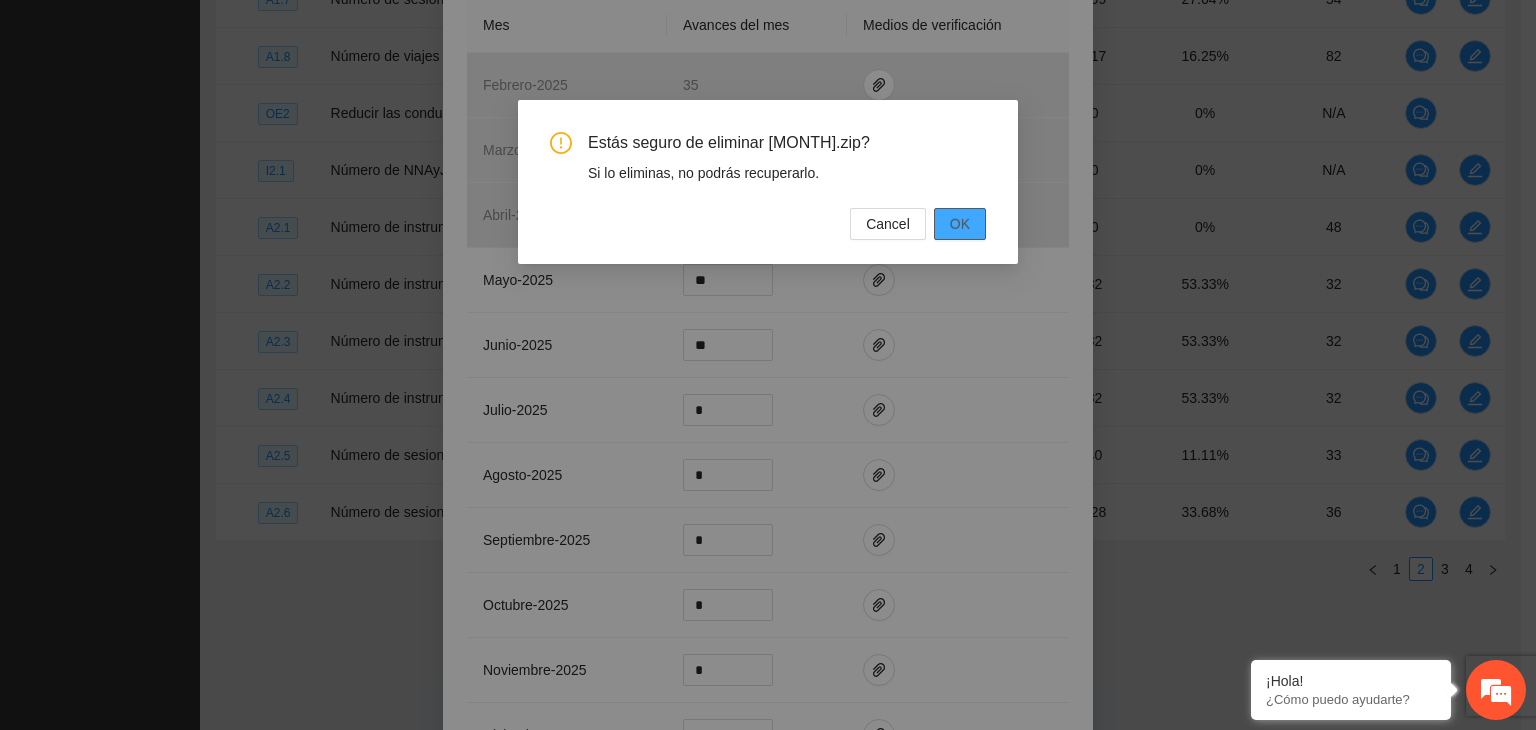 click on "OK" at bounding box center [960, 224] 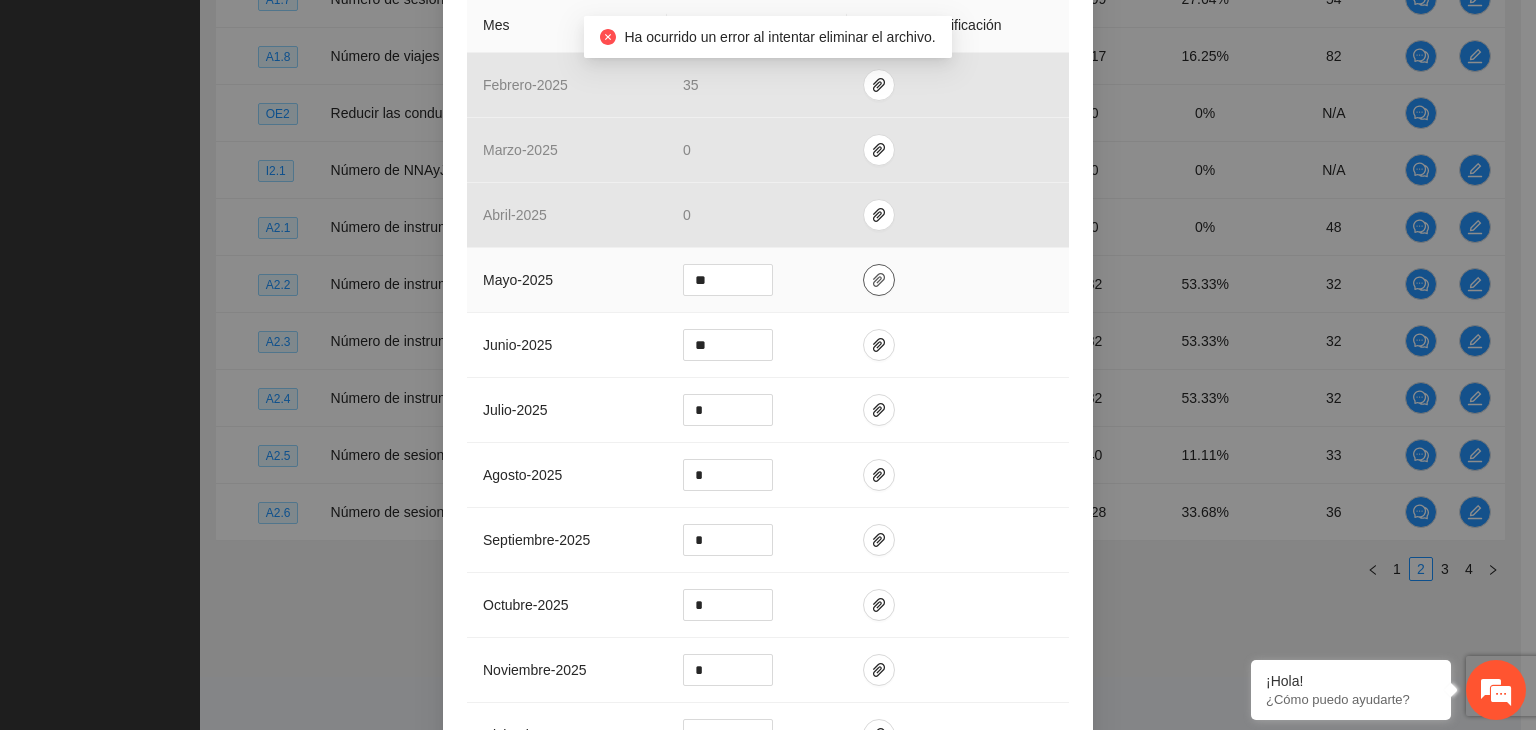 click 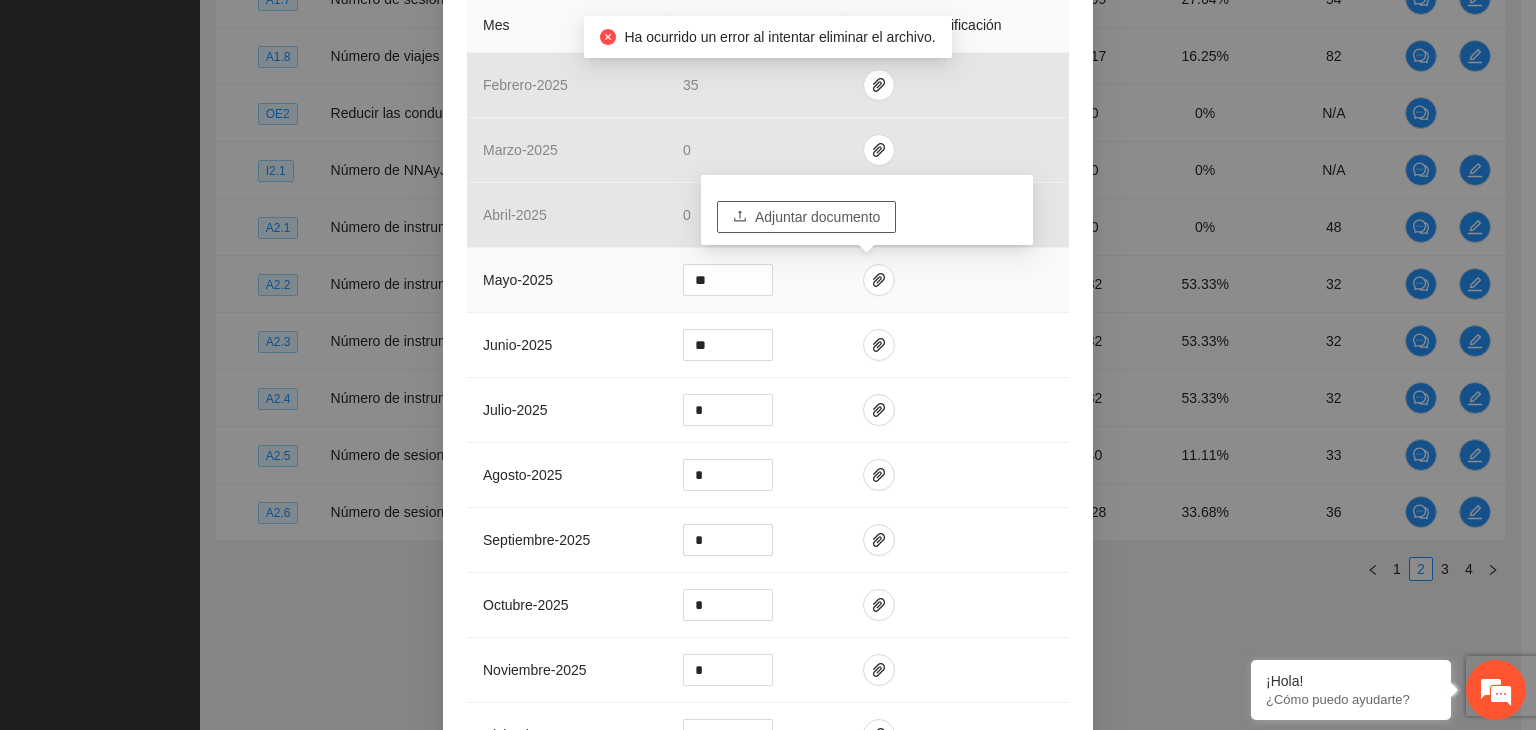 click on "Adjuntar documento" at bounding box center [817, 217] 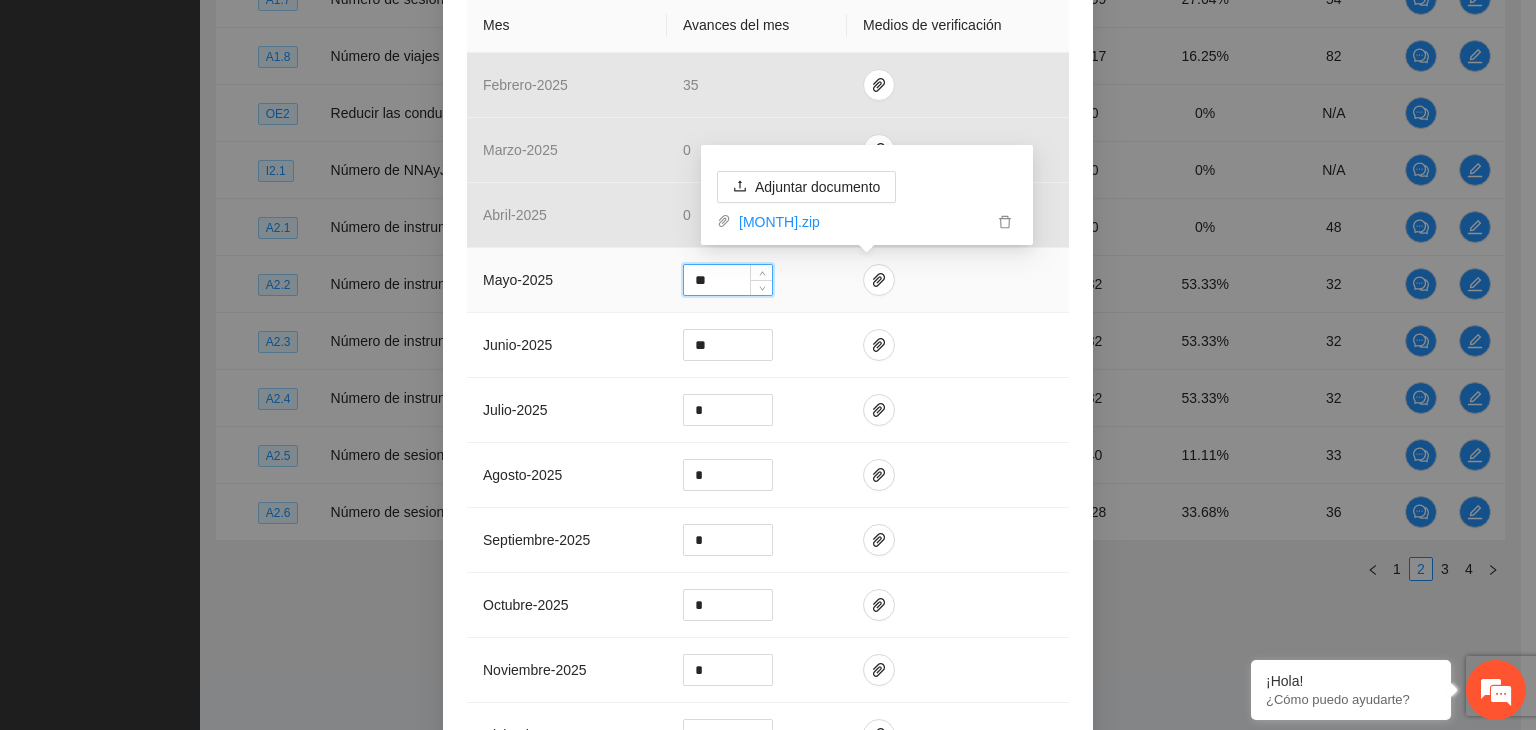 click on "**" at bounding box center [728, 280] 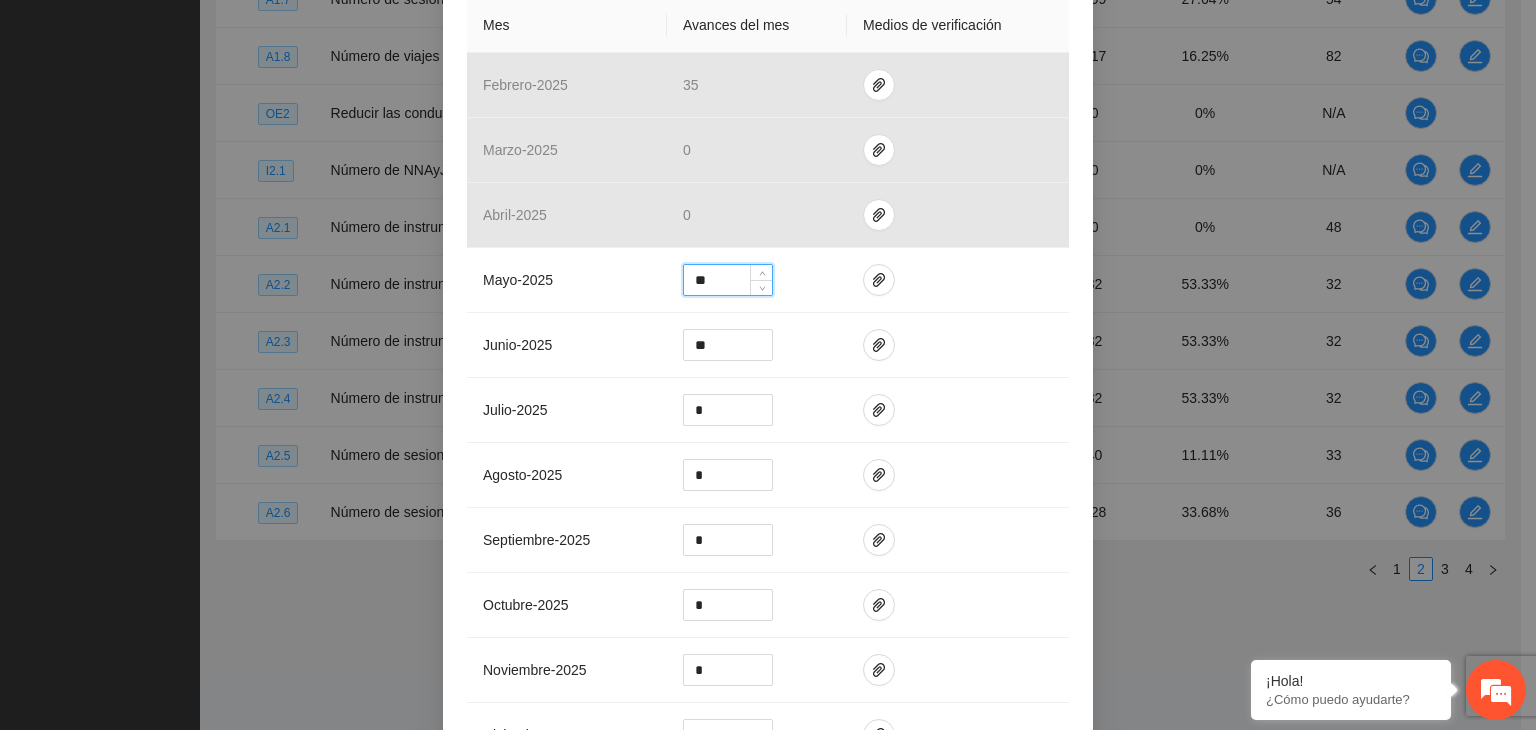 type on "**" 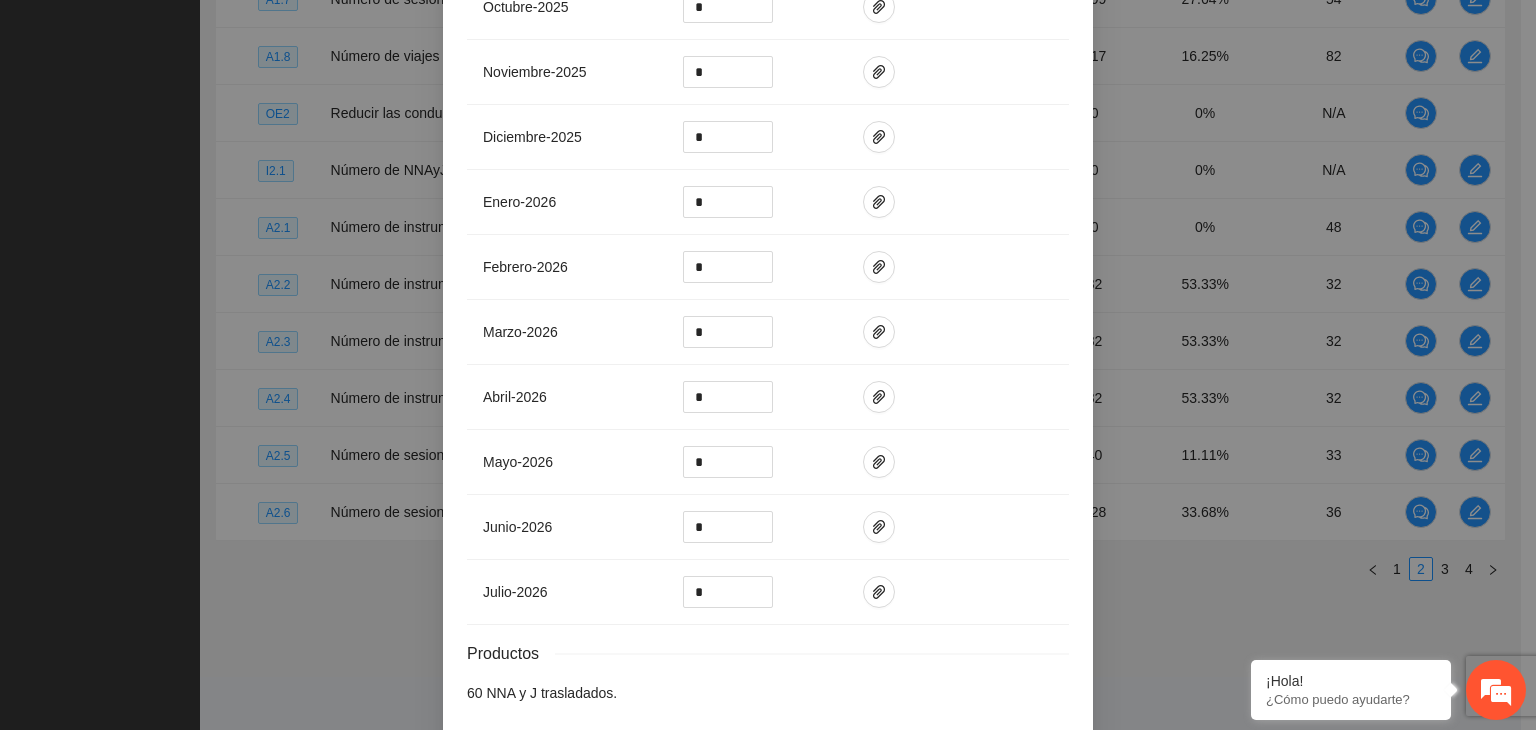 scroll, scrollTop: 1152, scrollLeft: 0, axis: vertical 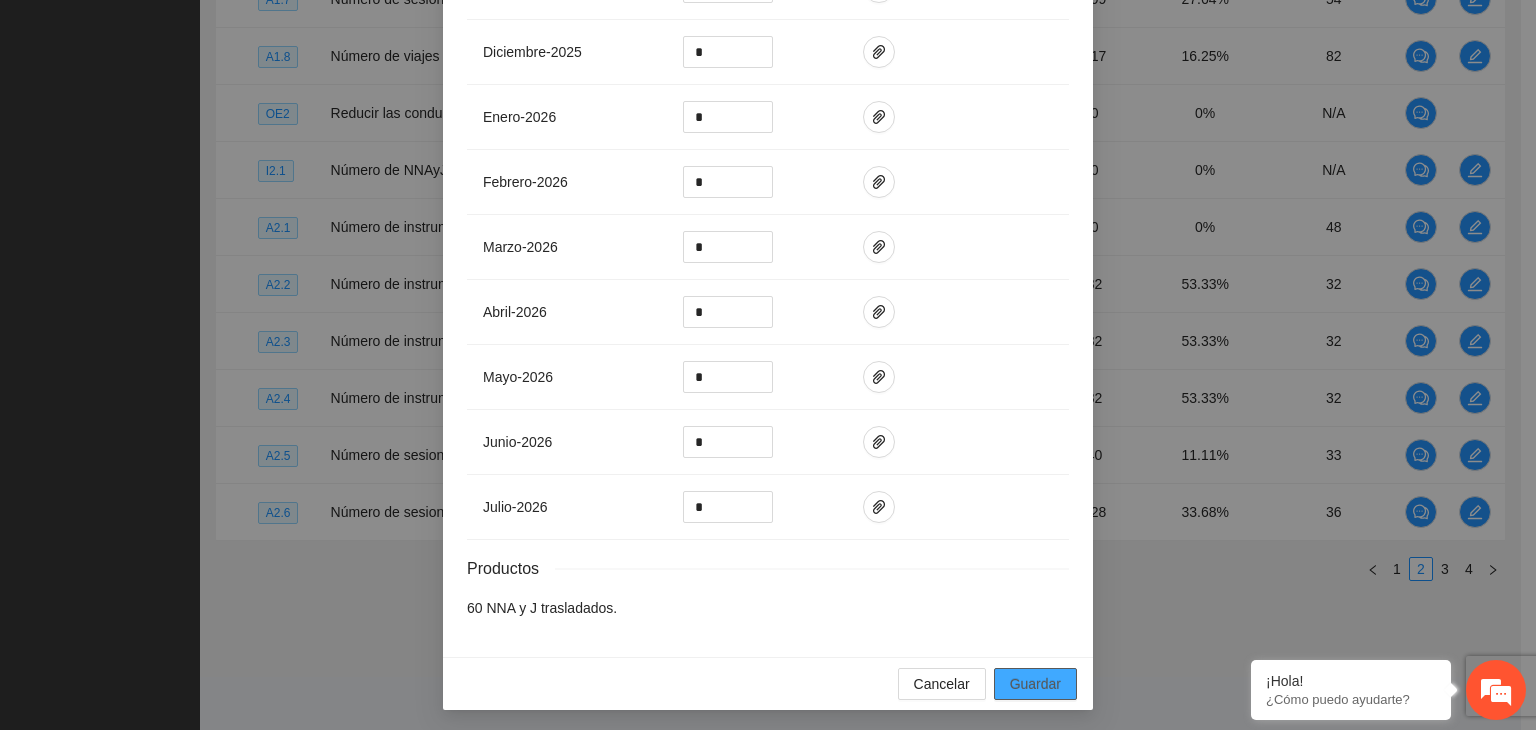 click on "Guardar" at bounding box center (1035, 684) 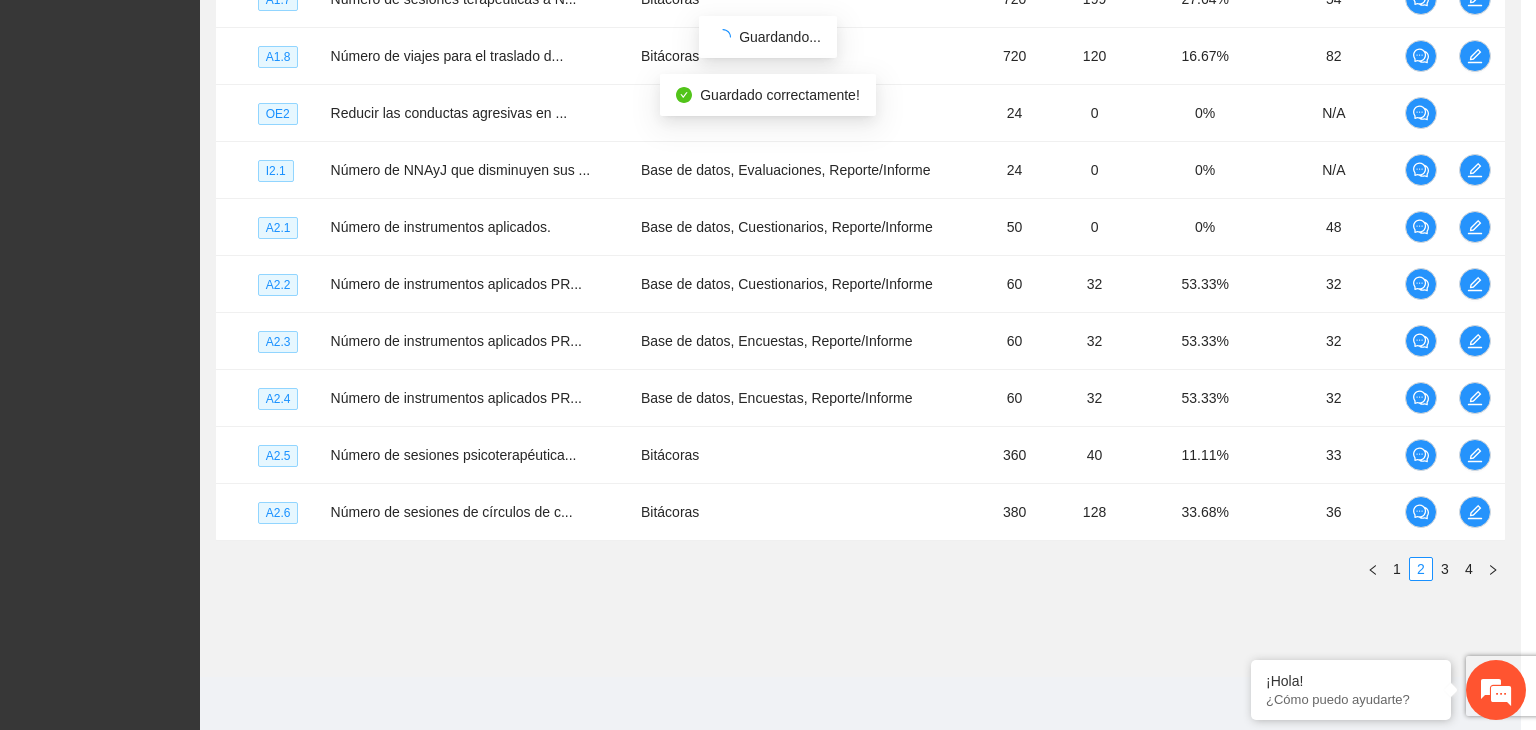 scroll, scrollTop: 1052, scrollLeft: 0, axis: vertical 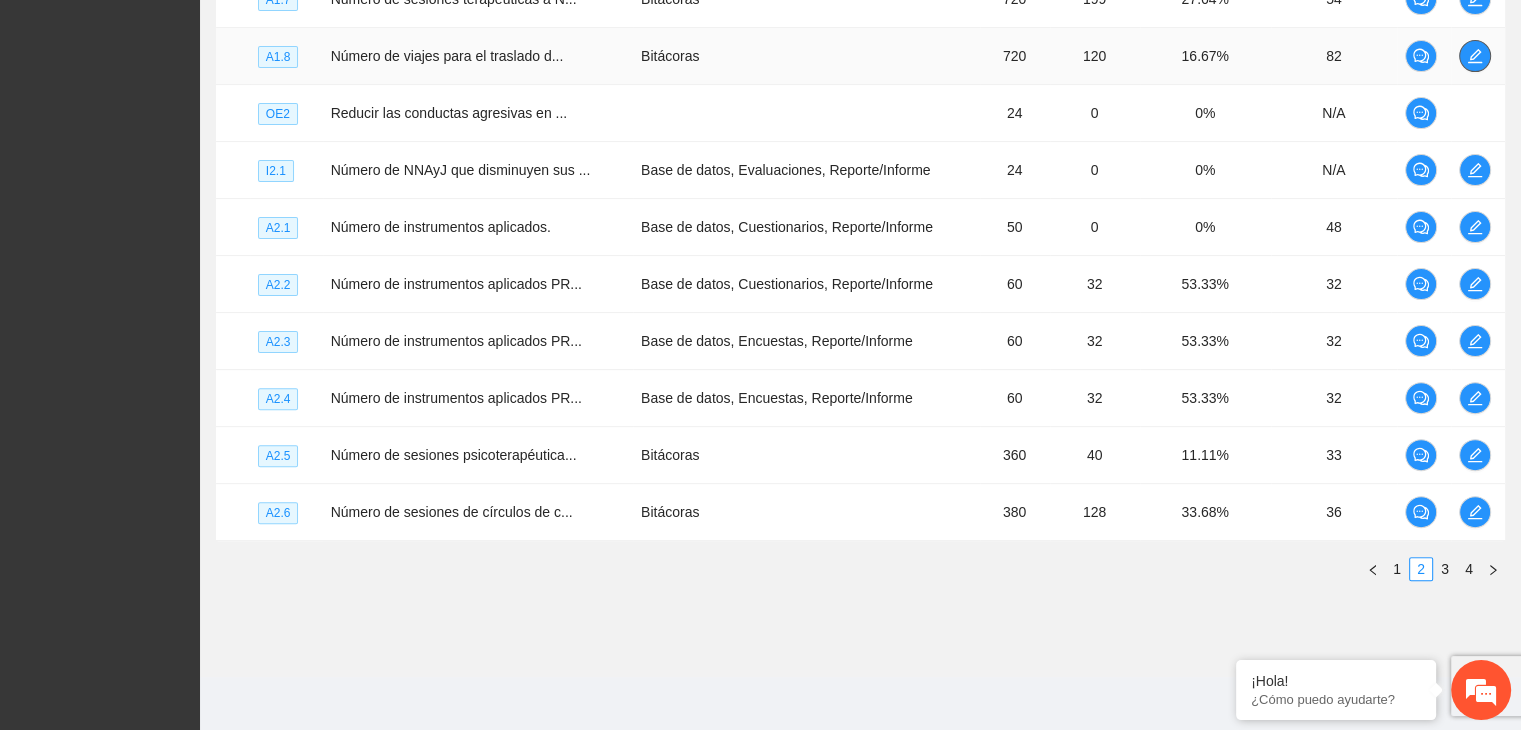 click 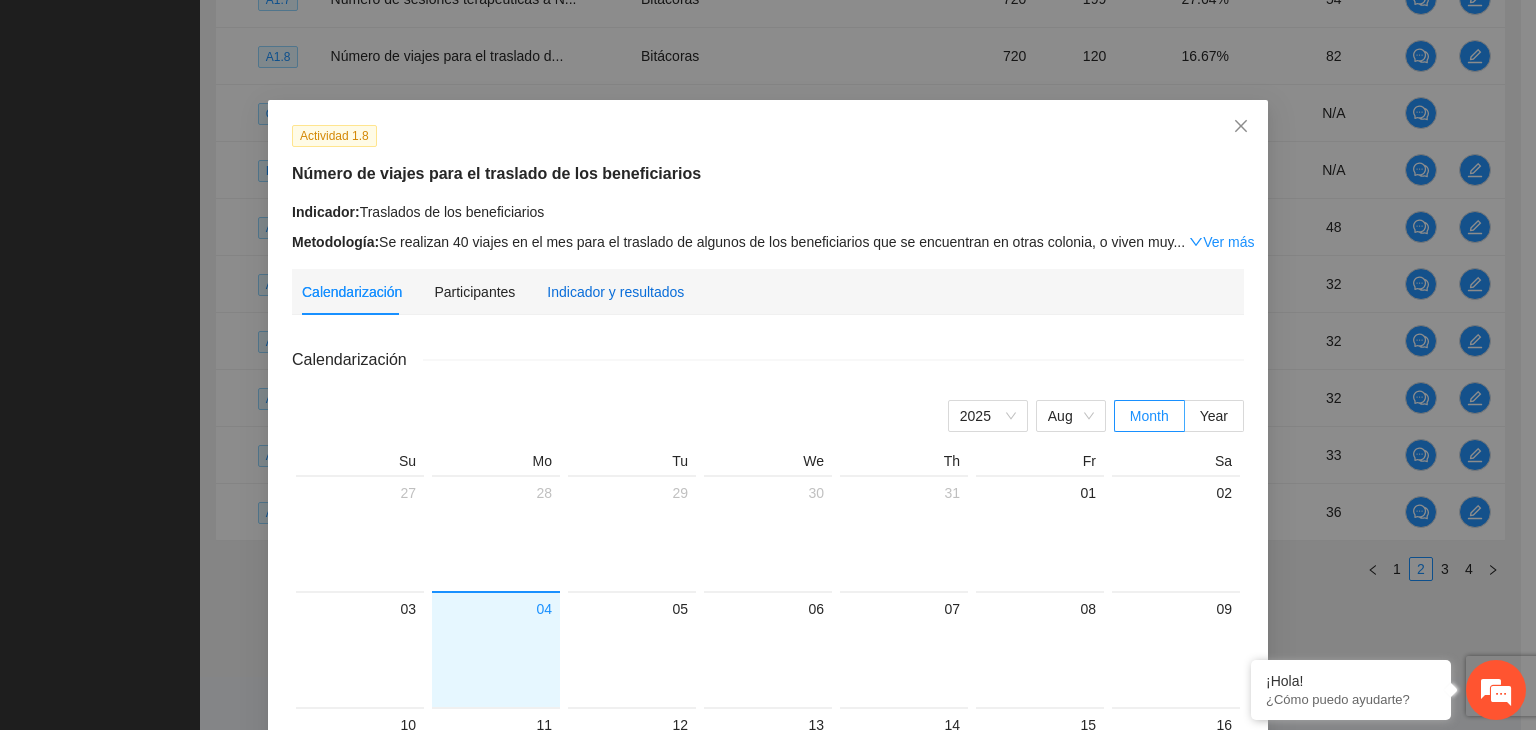 click on "Indicador y resultados" at bounding box center [615, 292] 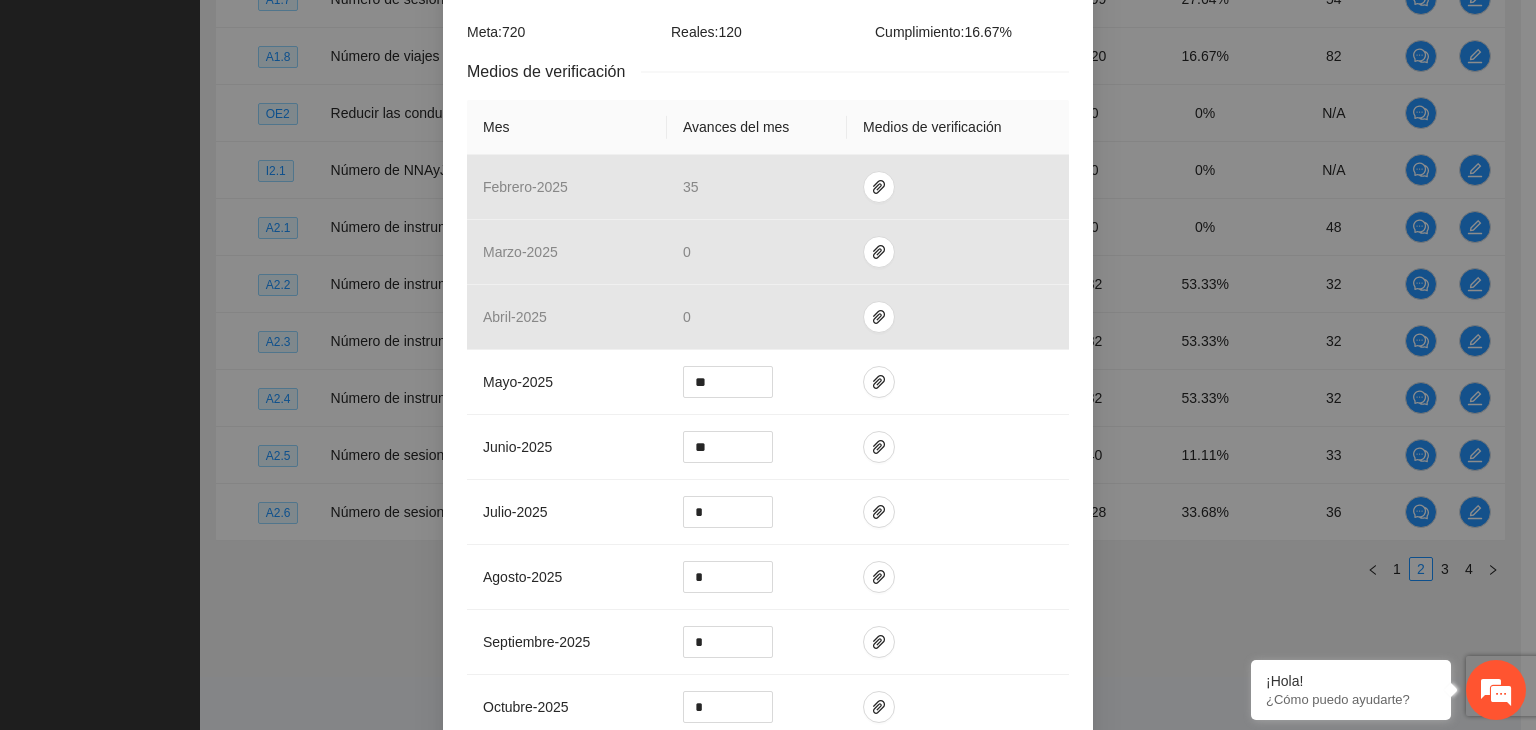 scroll, scrollTop: 376, scrollLeft: 0, axis: vertical 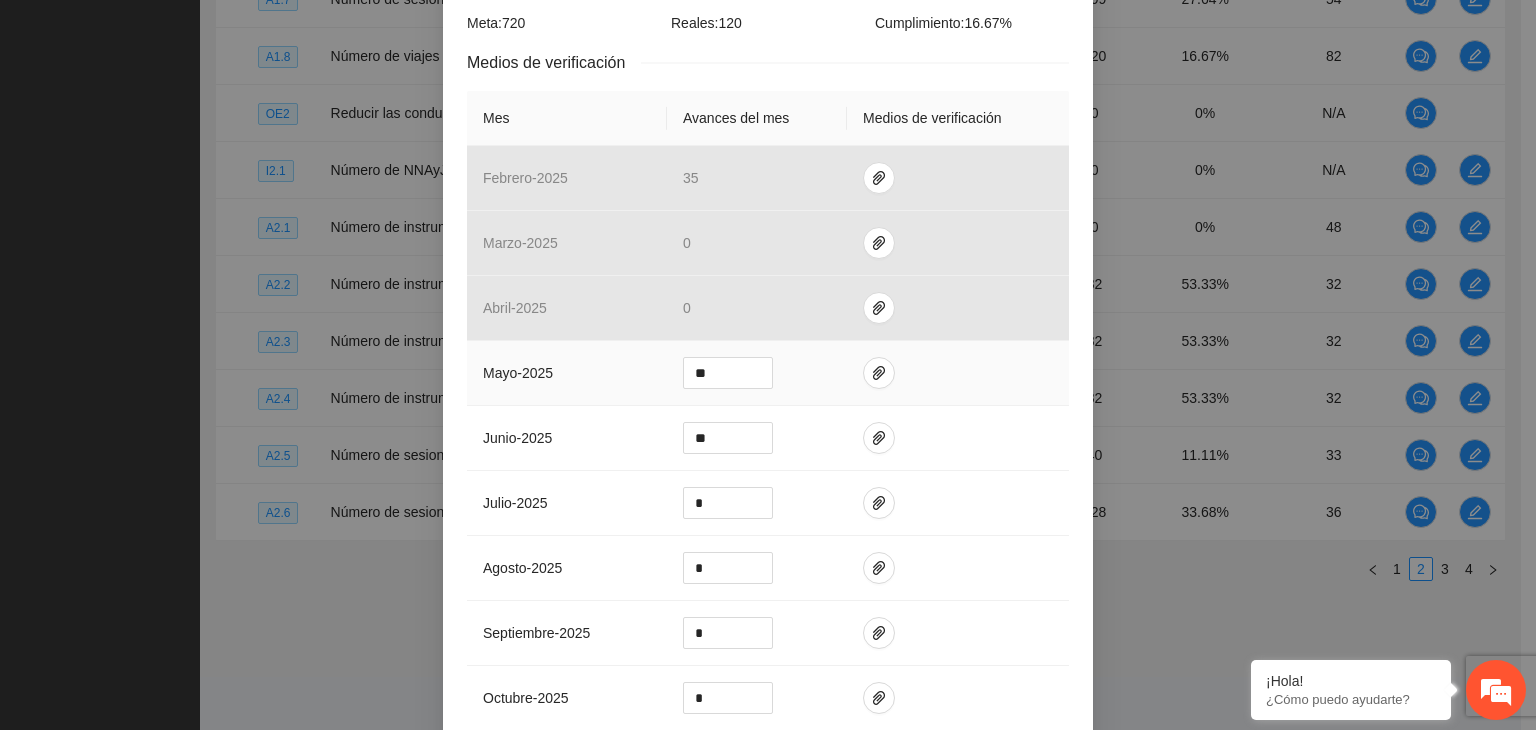 click at bounding box center [958, 373] 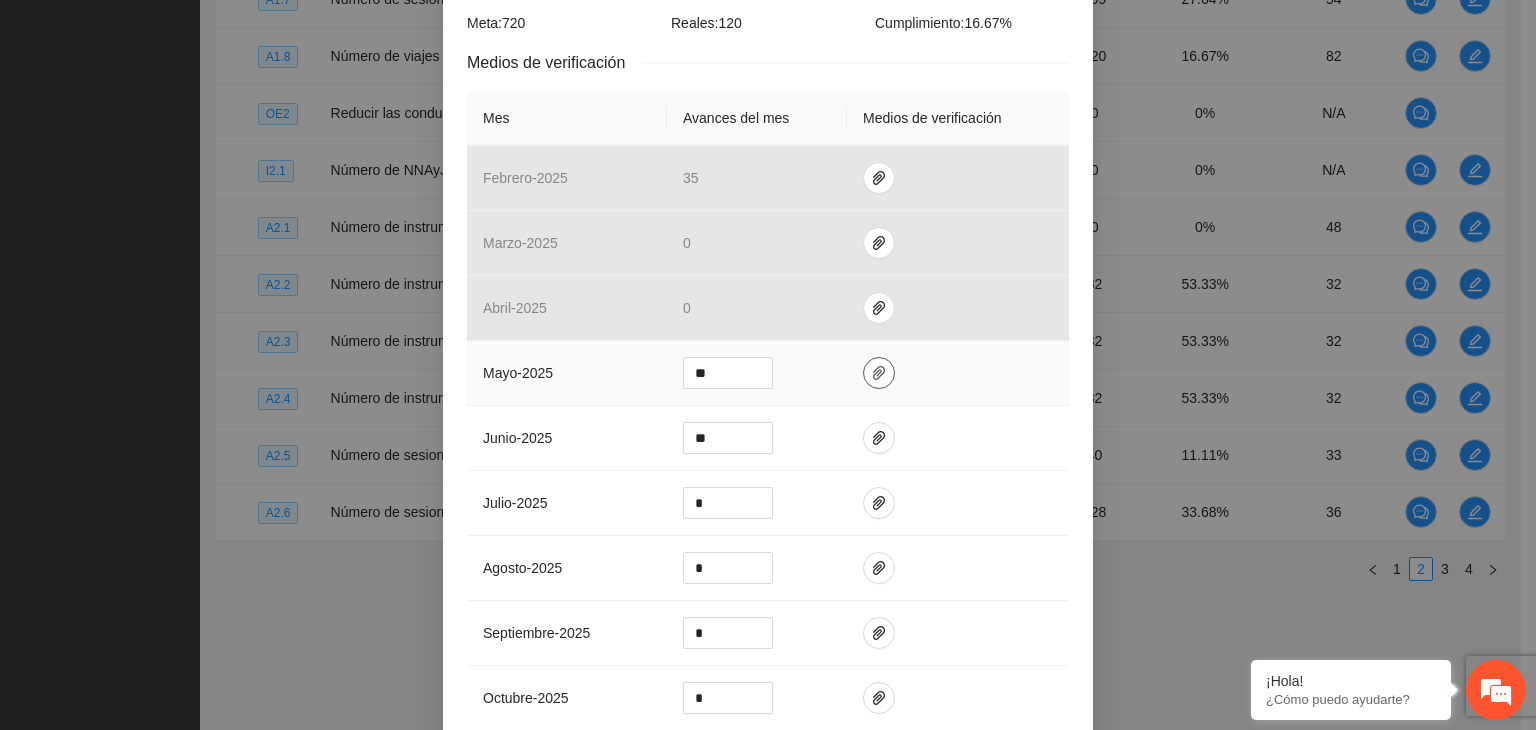 click at bounding box center [879, 373] 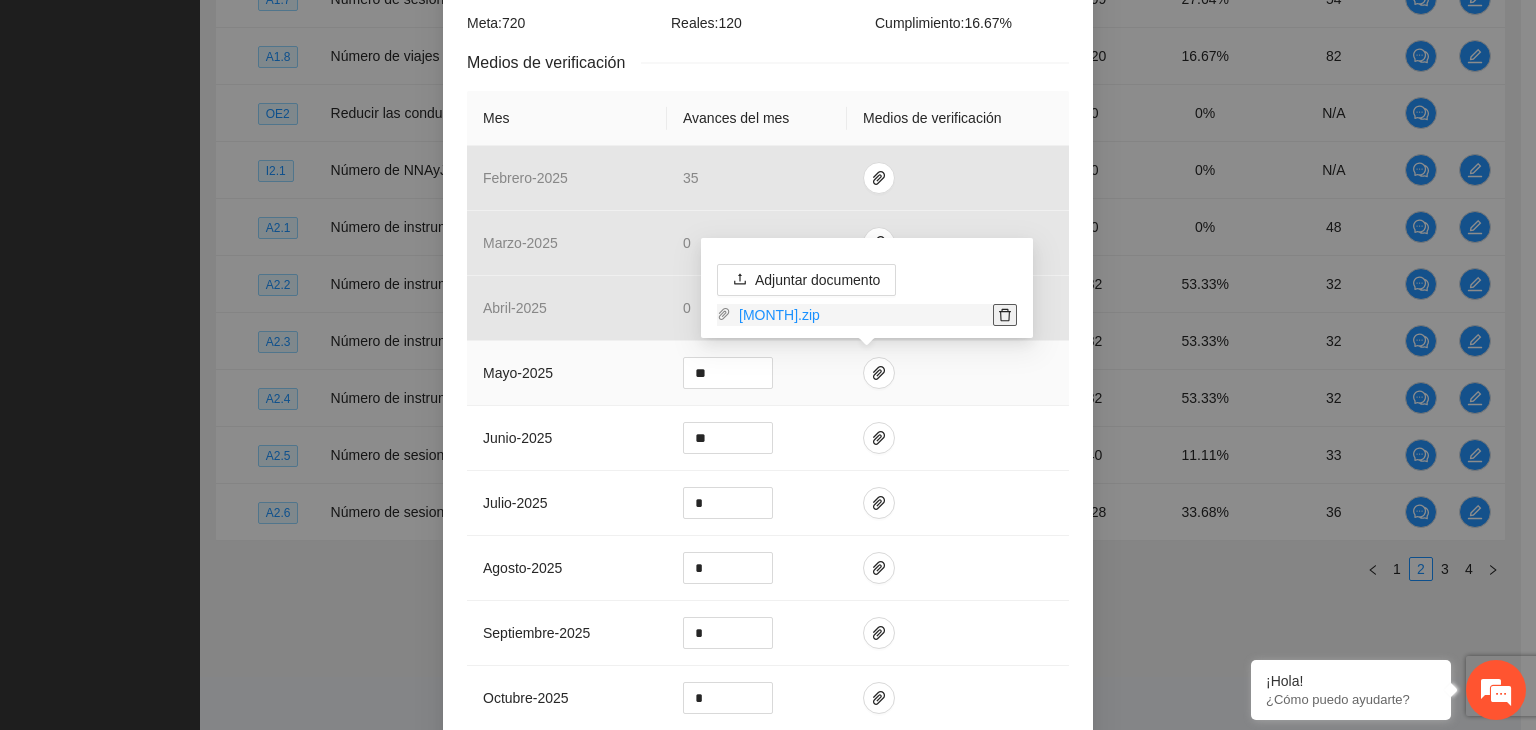 click 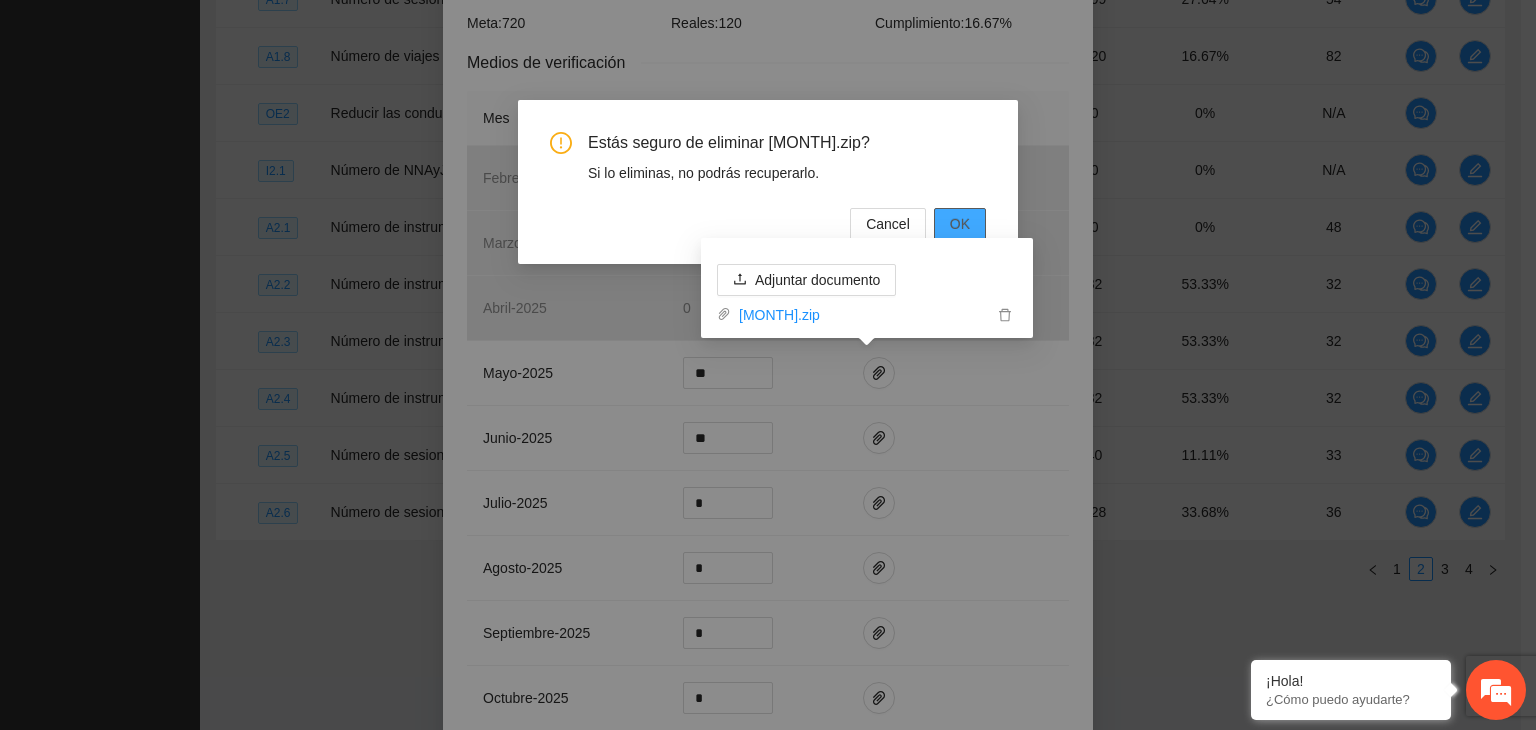 click on "OK" at bounding box center [960, 224] 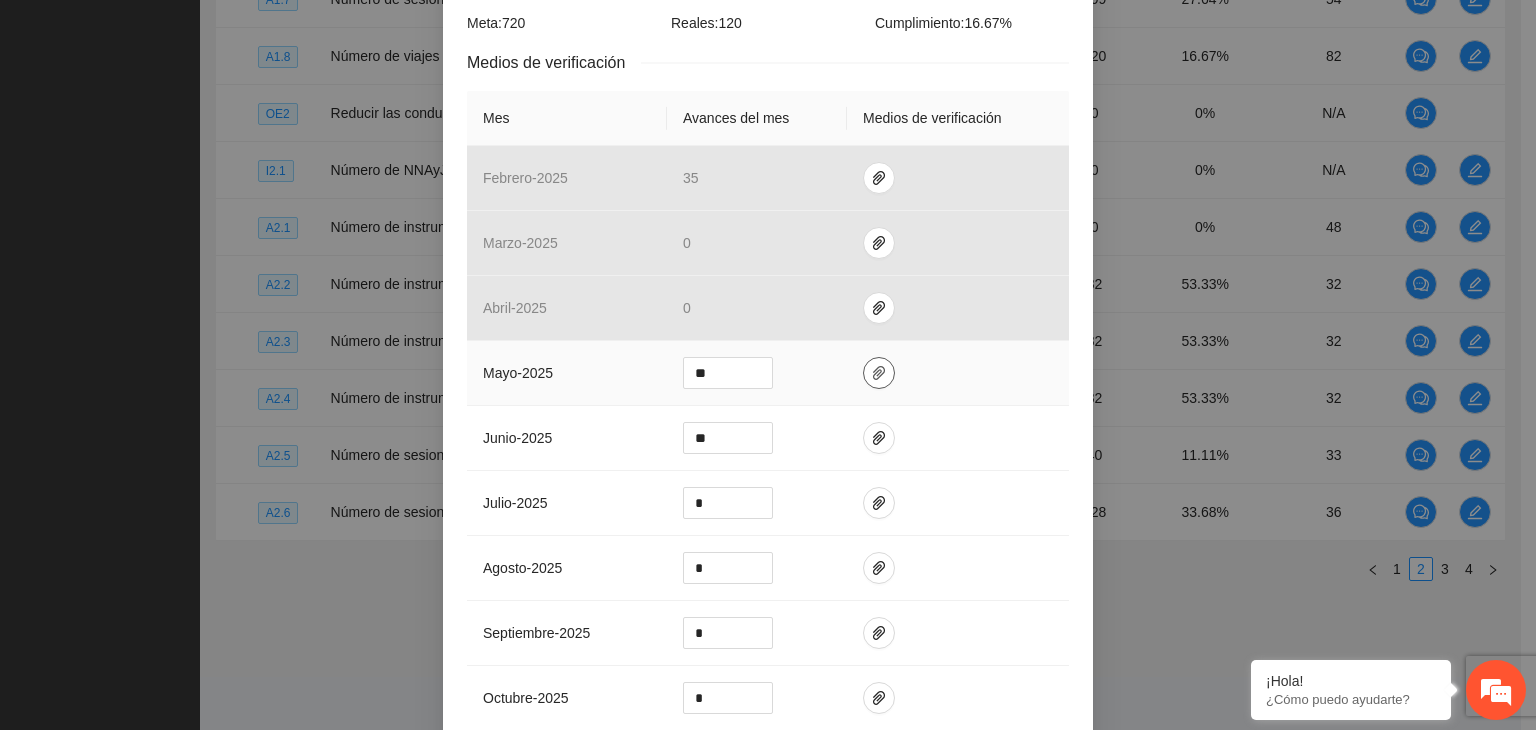 click 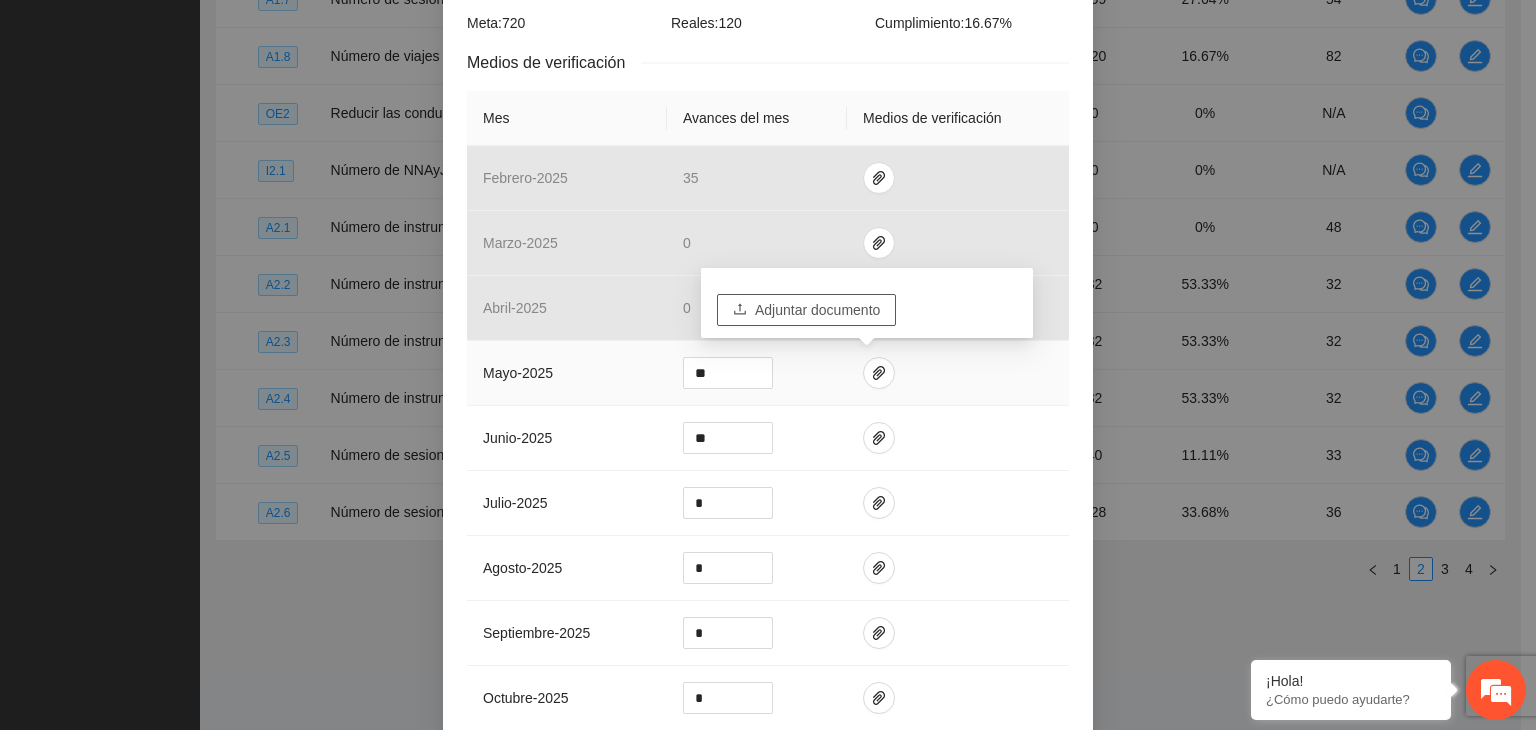 click on "Adjuntar documento" at bounding box center [817, 310] 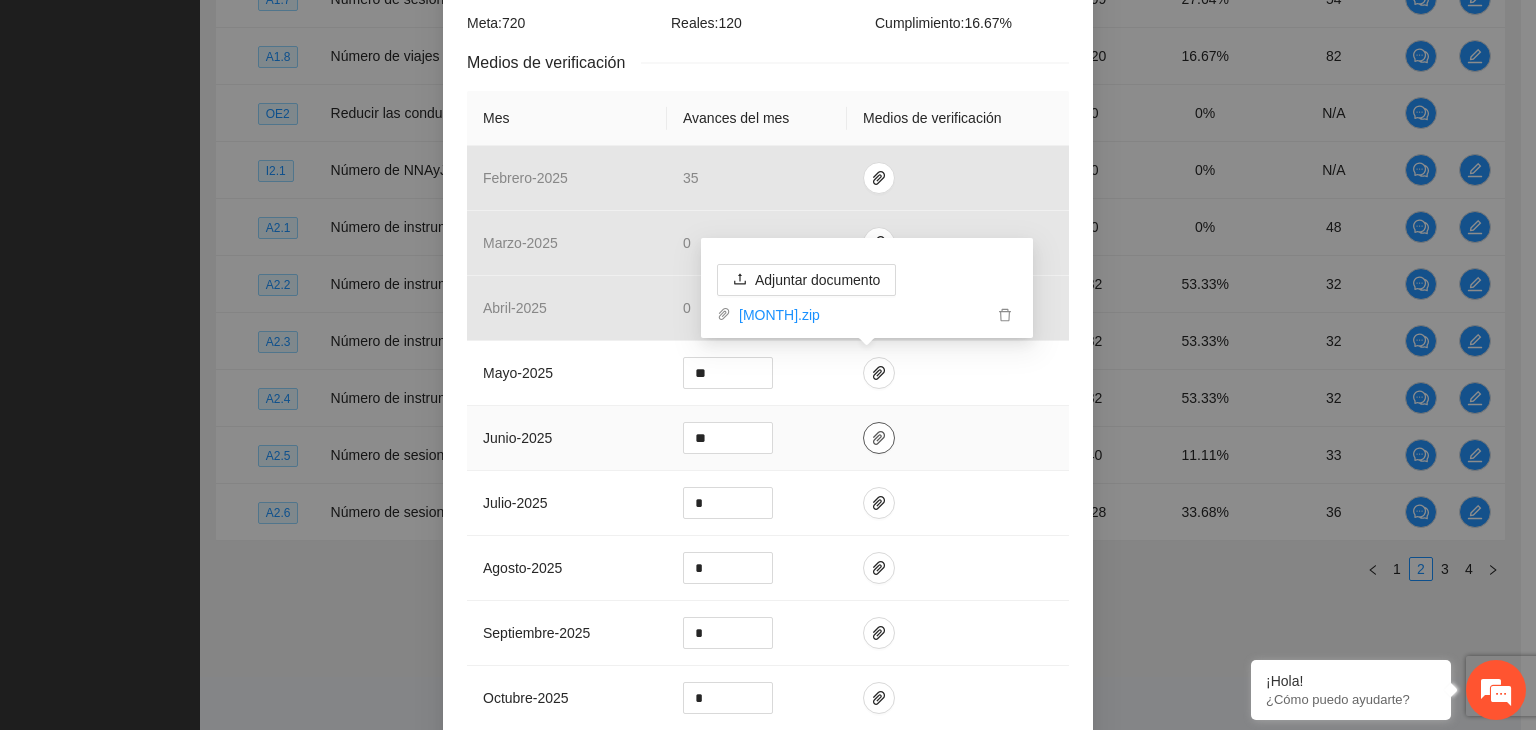 click 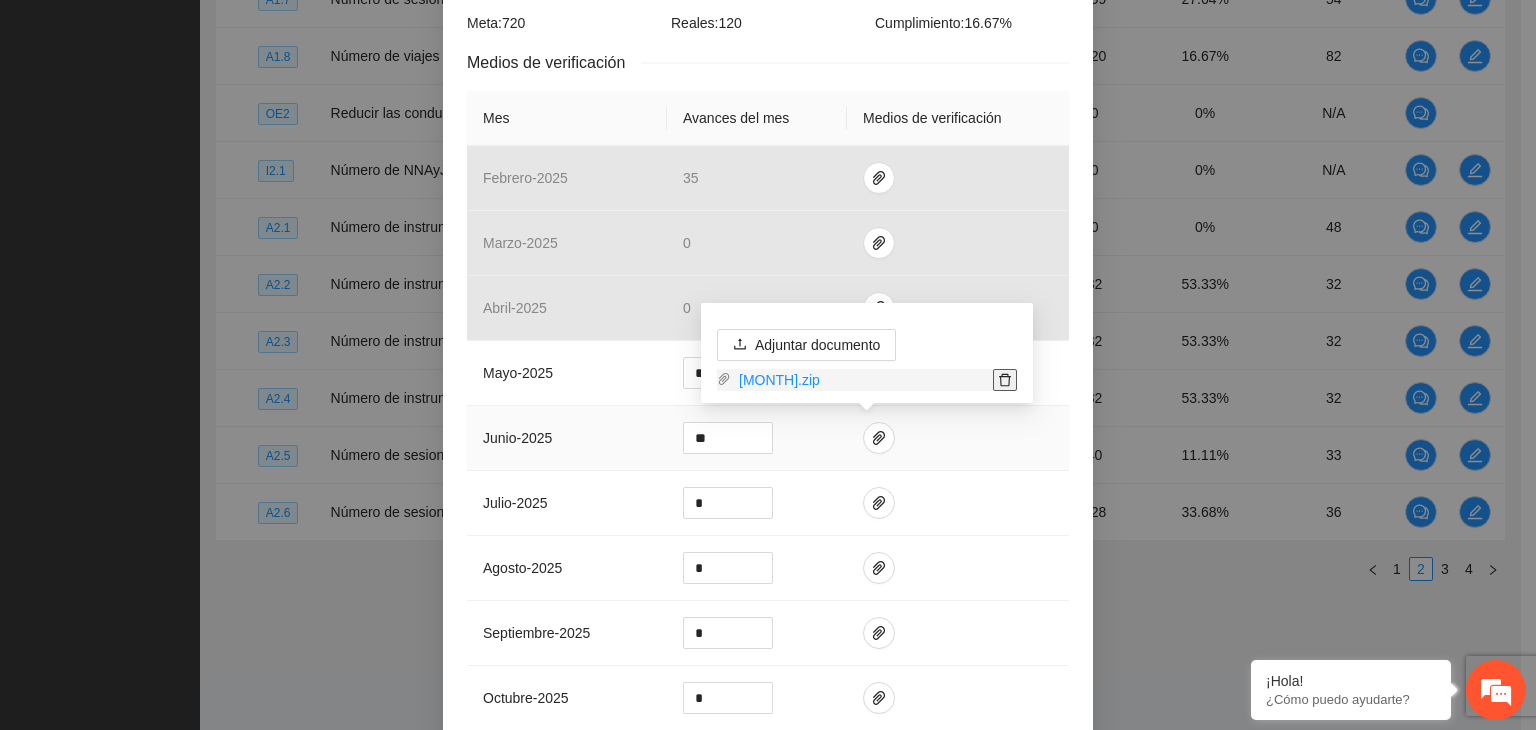 click 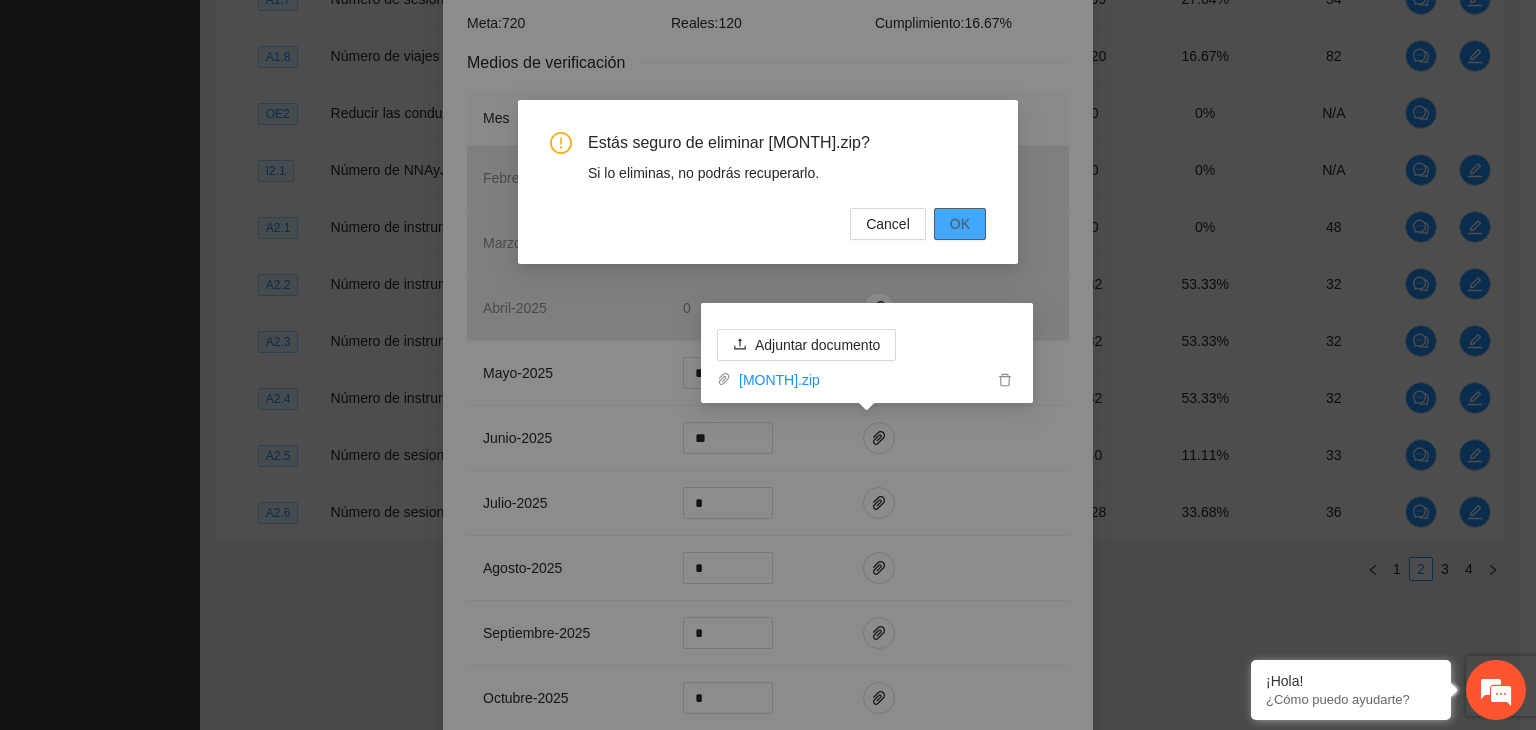click on "OK" at bounding box center [960, 224] 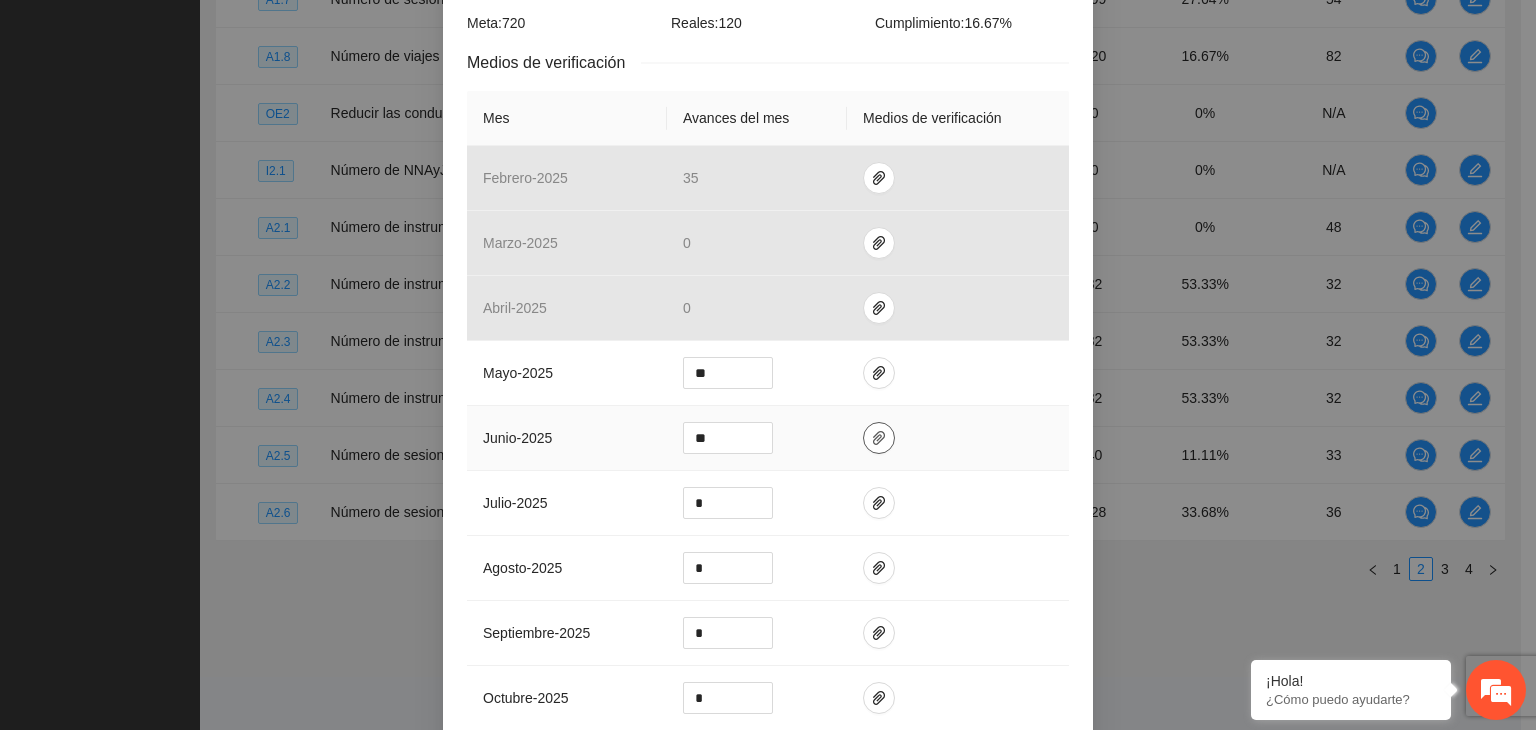 click 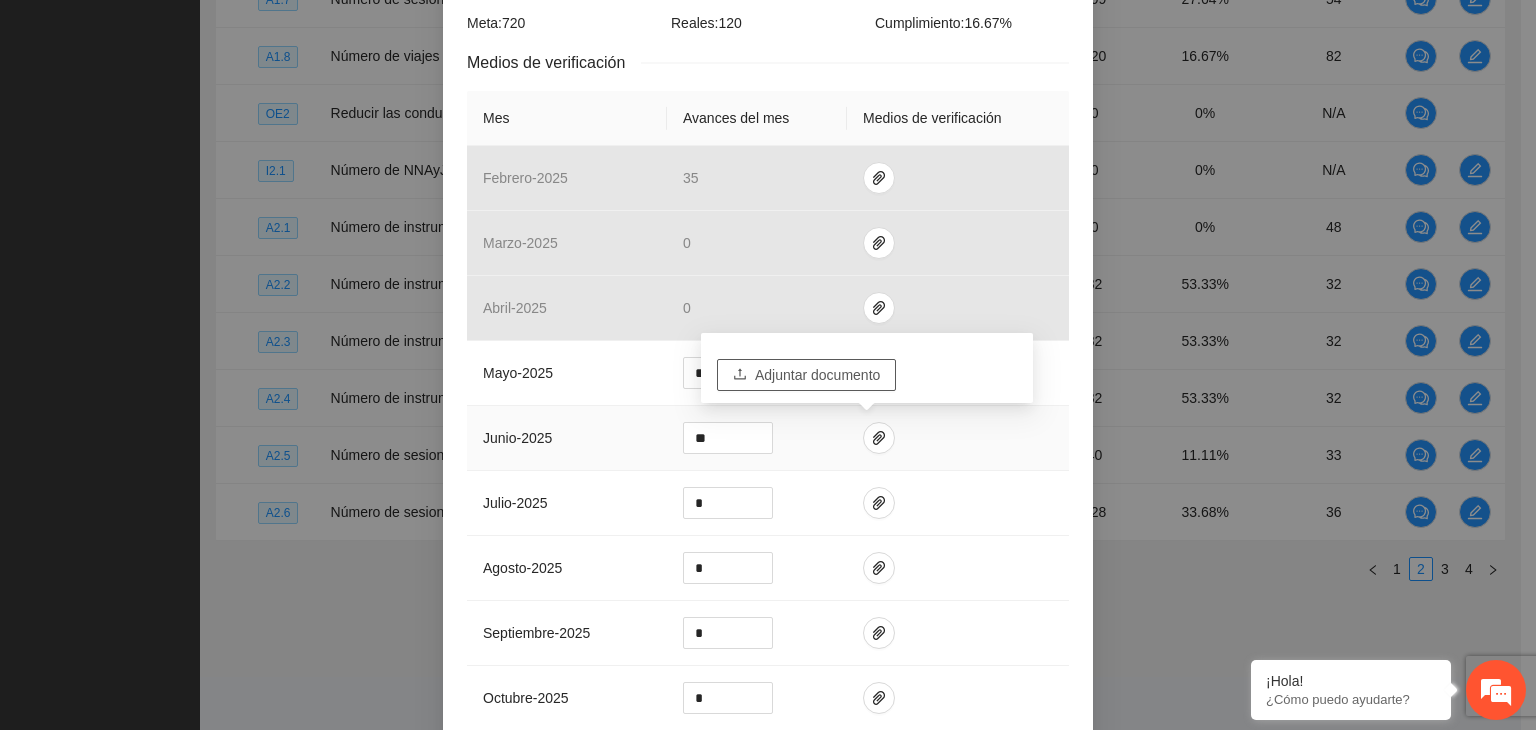 click on "Adjuntar documento" at bounding box center [817, 375] 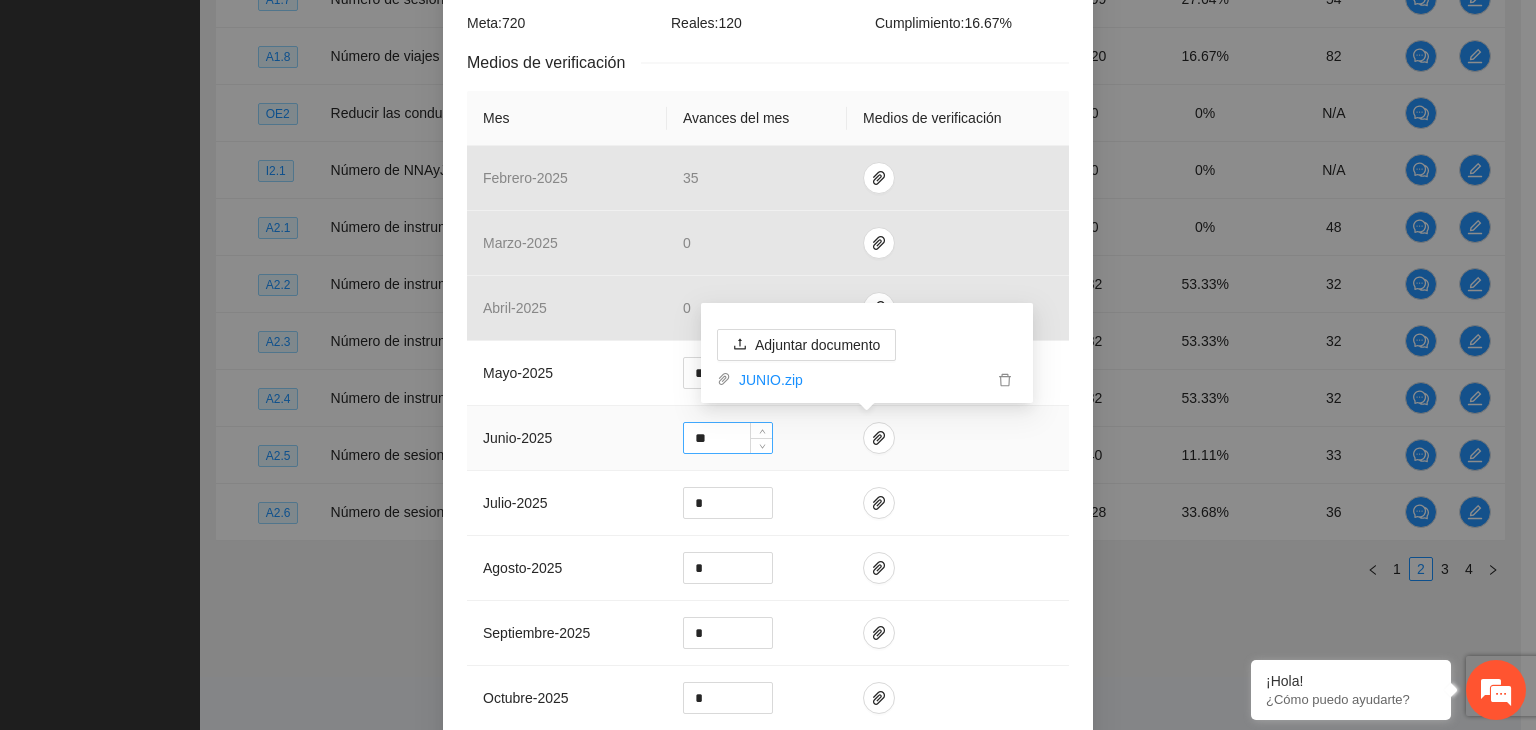 click on "**" at bounding box center (728, 438) 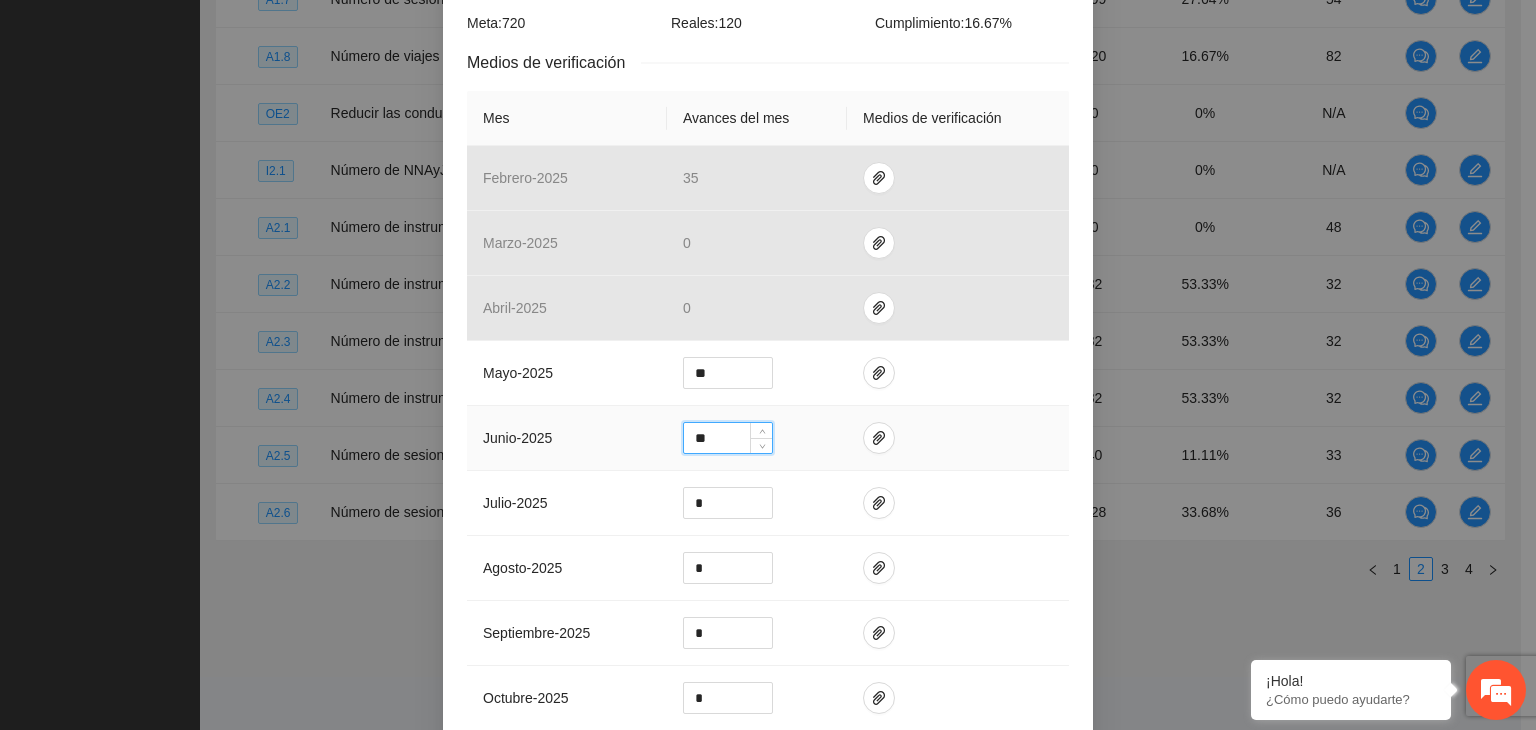 type on "*" 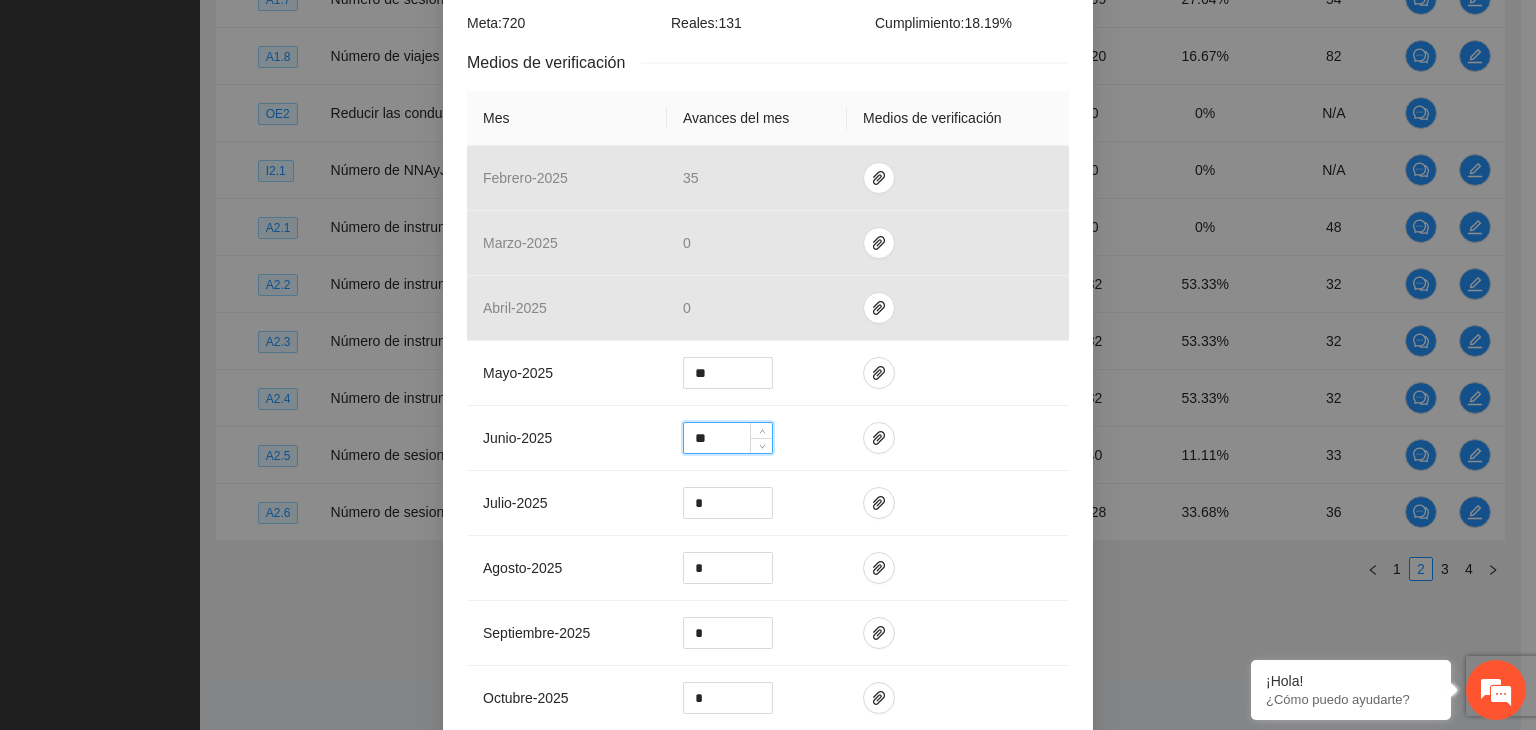 type on "**" 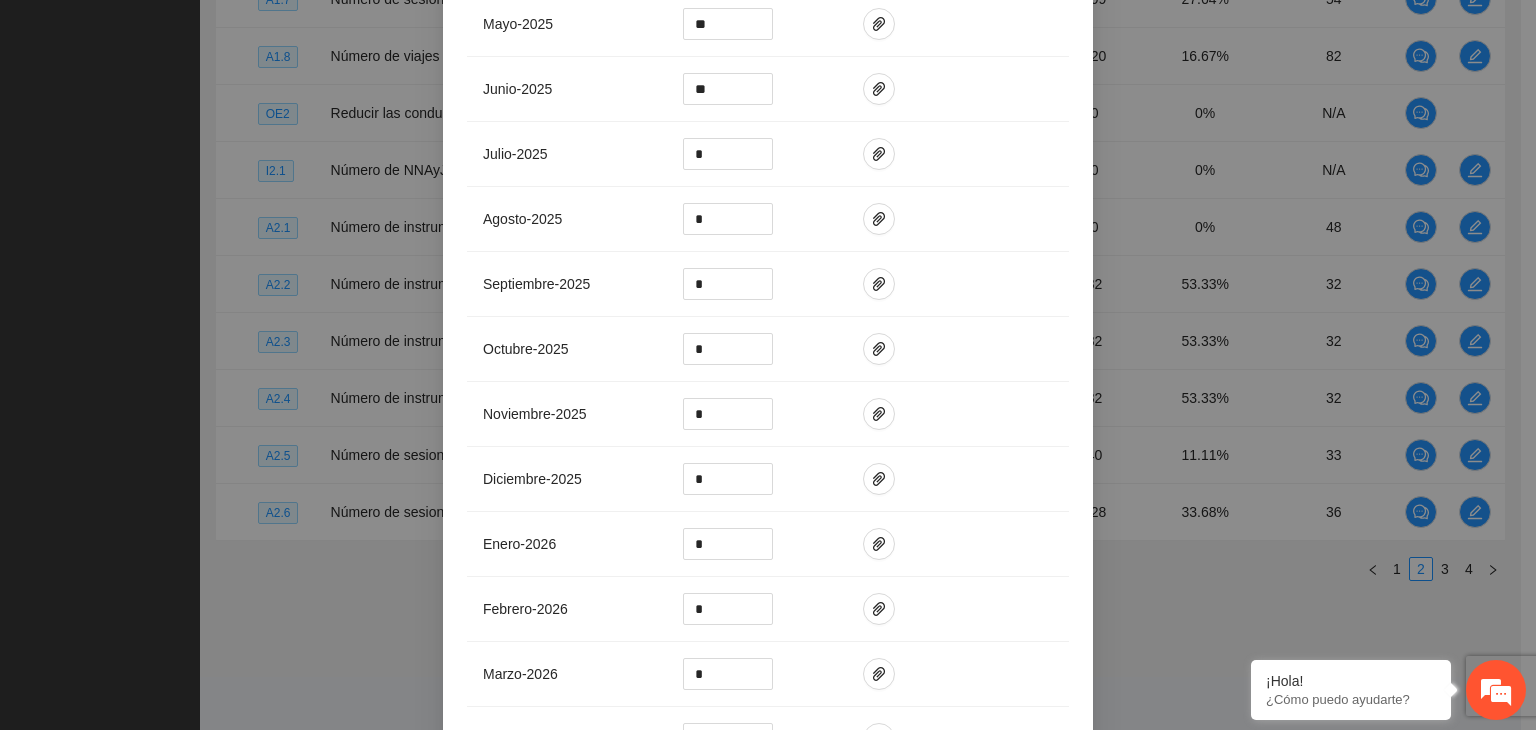 scroll, scrollTop: 744, scrollLeft: 0, axis: vertical 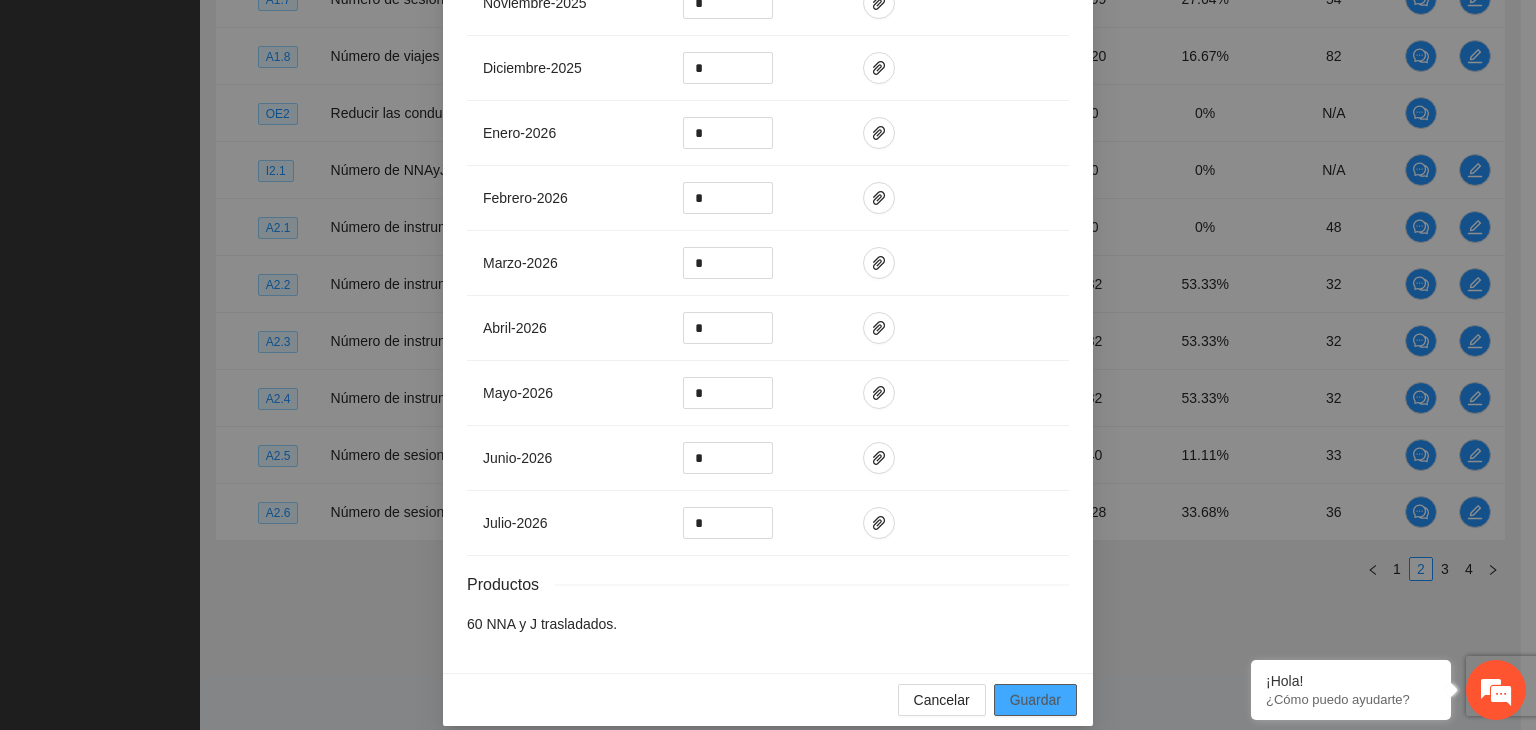 click on "Guardar" at bounding box center [1035, 700] 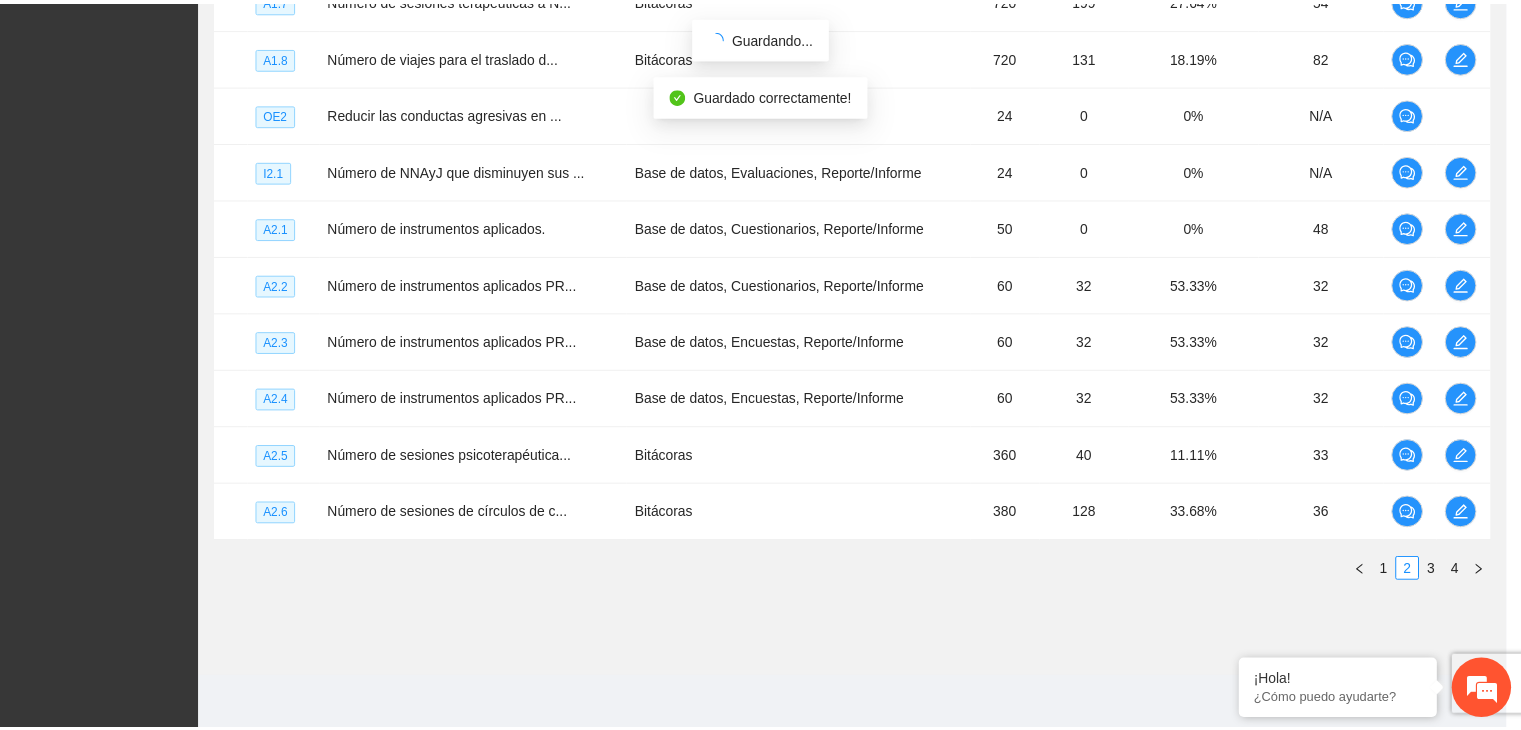 scroll, scrollTop: 1052, scrollLeft: 0, axis: vertical 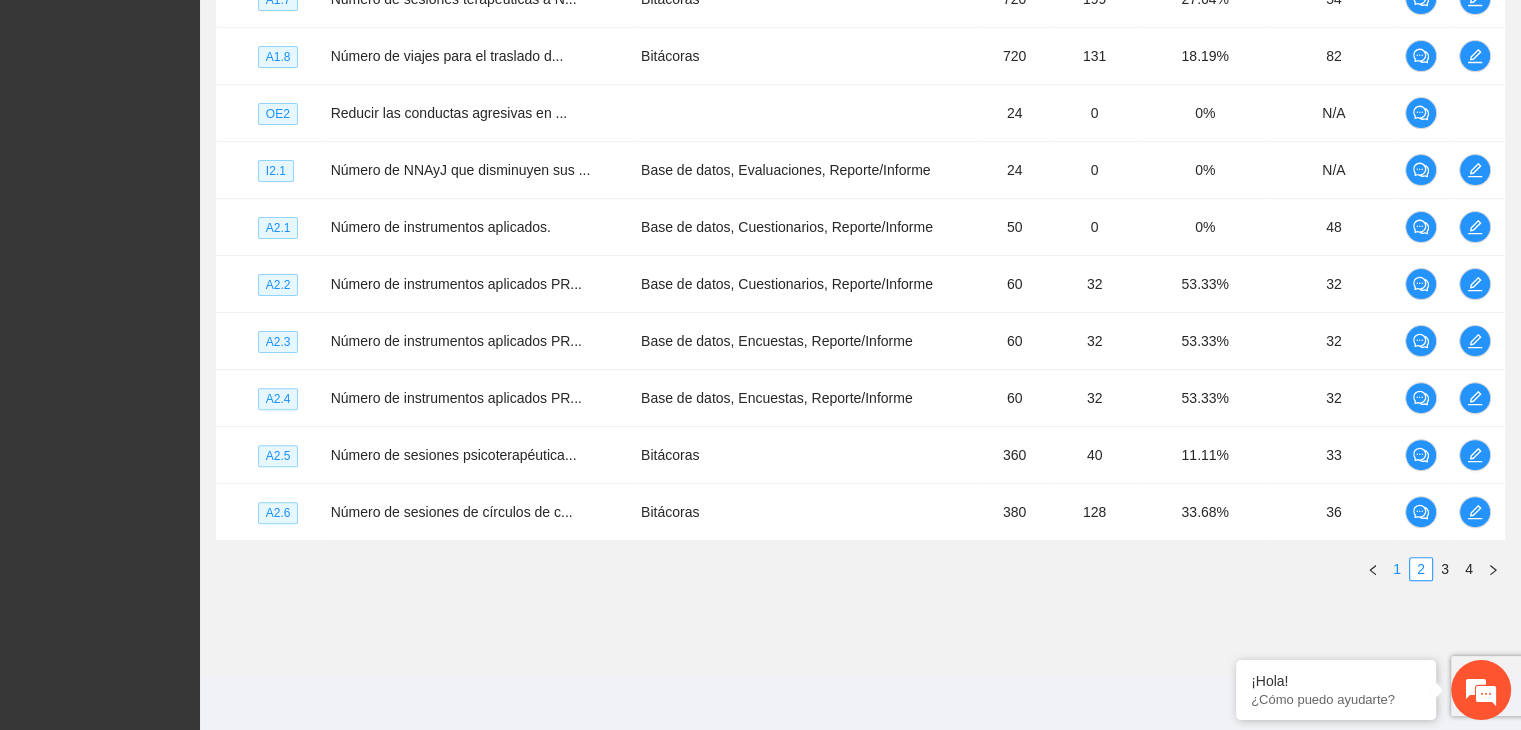 click on "1" at bounding box center (1397, 569) 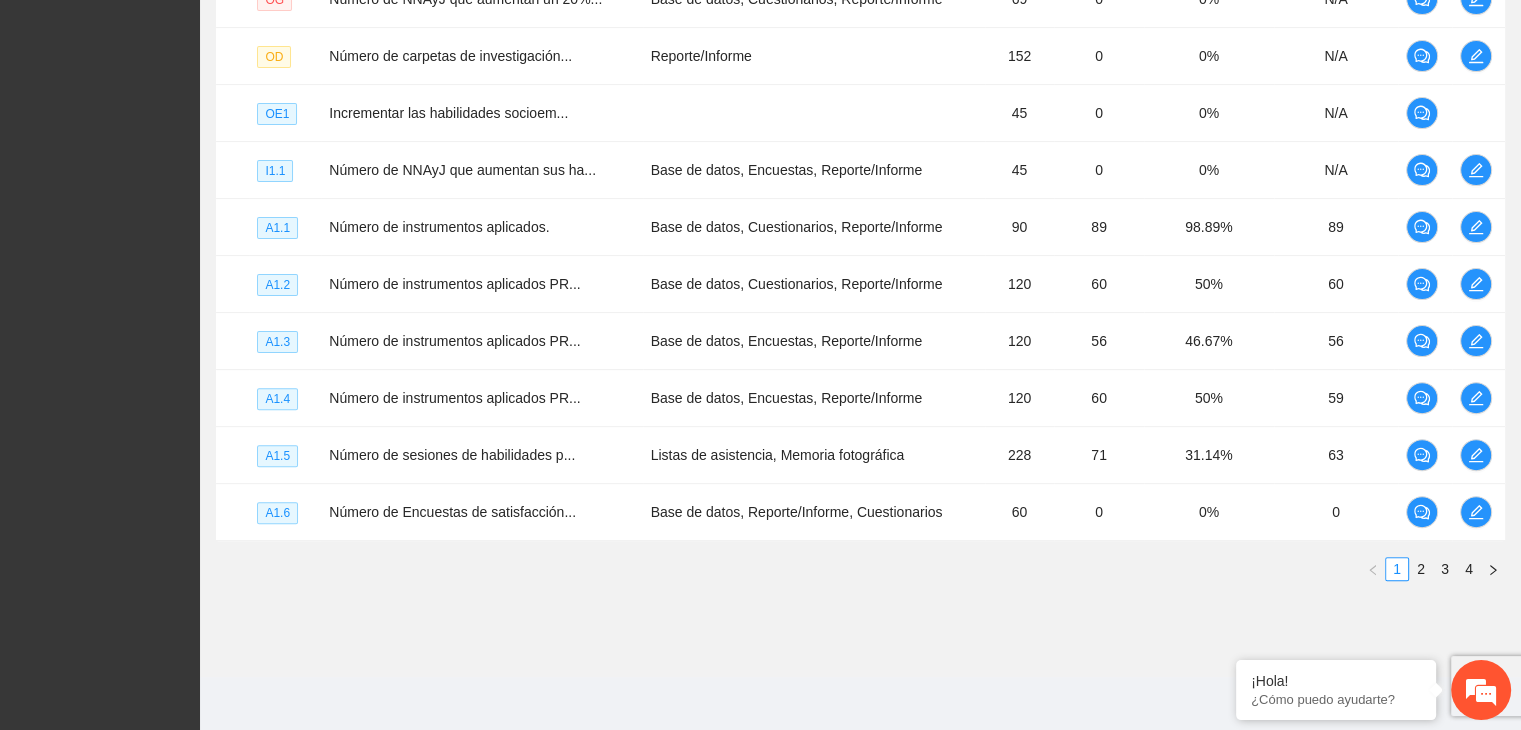 click on "Objetivo general Meta: 69.00 Real: 0.00 Cumplimiento: 0 % Objetivos específicos Meta: 84.00 Real: 0 Cumplimiento: 0 % Actividades Meta: 3729.00 Real: 1117 Cumplimiento: 30.41 % Descargar Especifica cuántos participantes fueron atendidos y adjunta la evidencia necesaria en cada objetivo y actividad Nivel Indicador Medio de verificación Meta Real Cumplimiento Participantes OG Número de NNAyJ que aumentan un 20%... Base de datos, Cuestionarios, Reporte/Informe 69 0 0% N/A OD Número de carpetas de investigación... Reporte/Informe 152 0 0% N/A OE1 Incrementar las habilidades socioem... 45 0 0% N/A I1.1 Número de NNAyJ que aumentan sus ha... Base de datos, Encuestas, Reporte/Informe 45 0 0% N/A A1.1 Número de instrumentos aplicados. Base de datos, Cuestionarios, Reporte/Informe 90 89 98.89% 89 A1.2 Número de instrumentos aplicados PR... Base de datos, Cuestionarios, Reporte/Informe 120 60 50% 60 A1.3 Número de instrumentos aplicados PR... 120 56 46.67% 56 A1.4 120 60 50% 59 0" at bounding box center (860, 128) 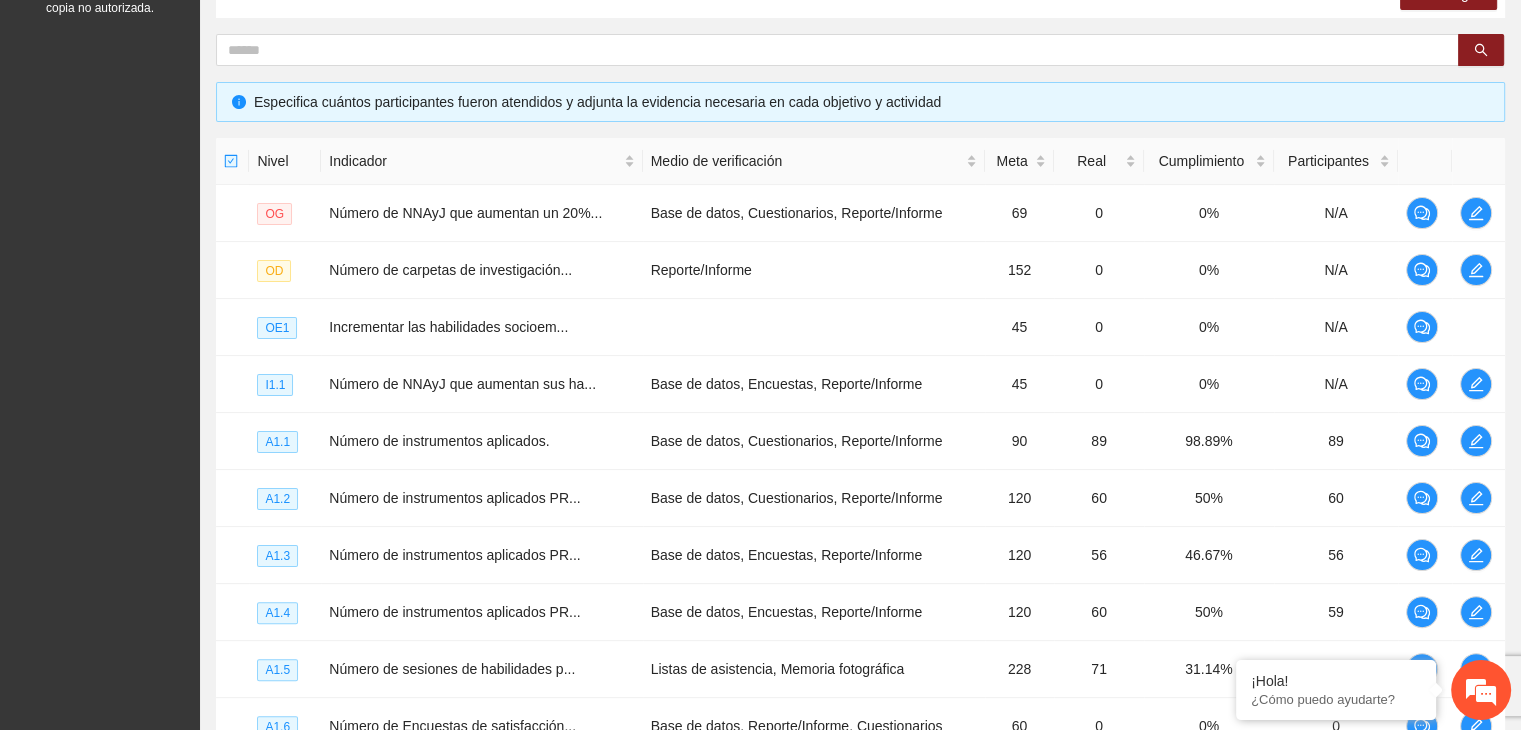 scroll, scrollTop: 336, scrollLeft: 0, axis: vertical 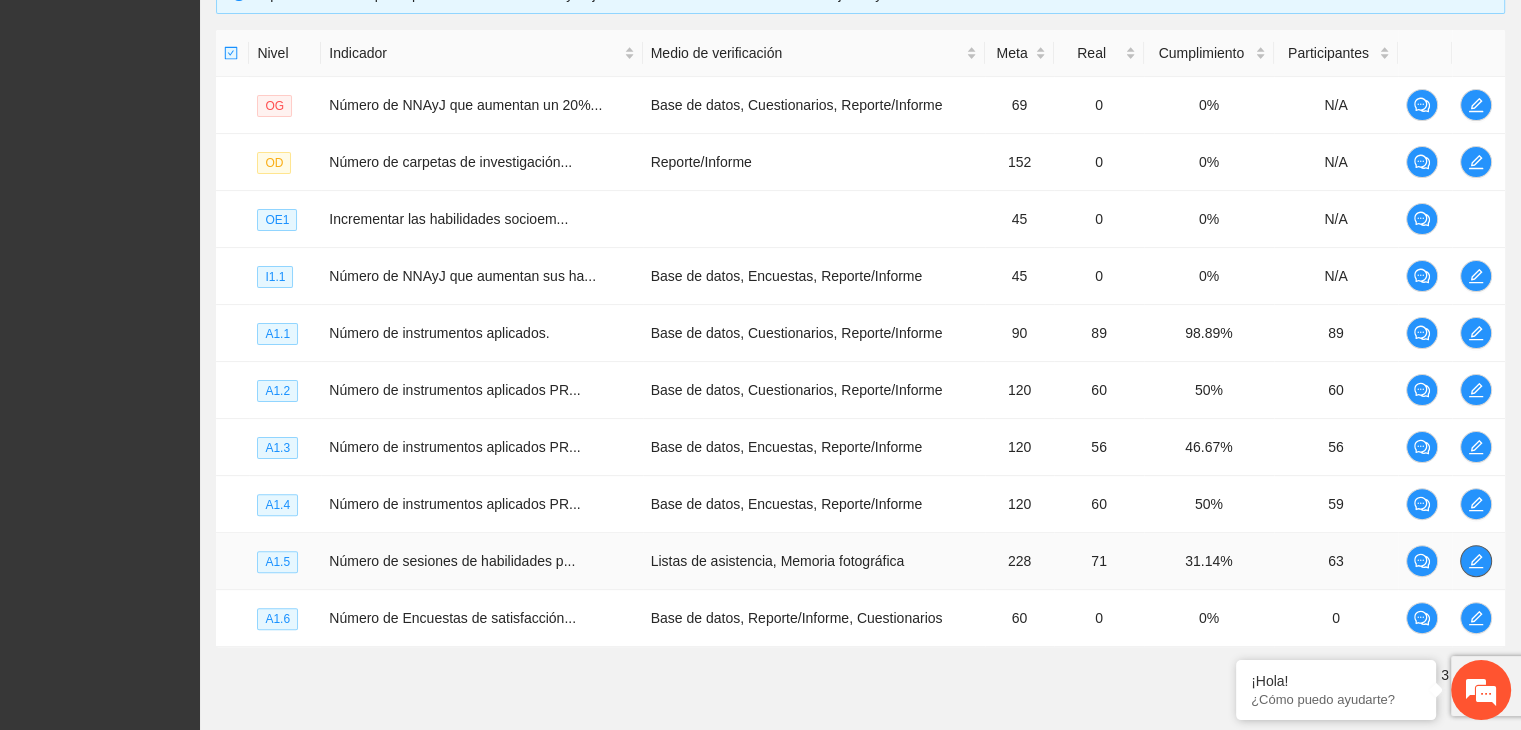 click 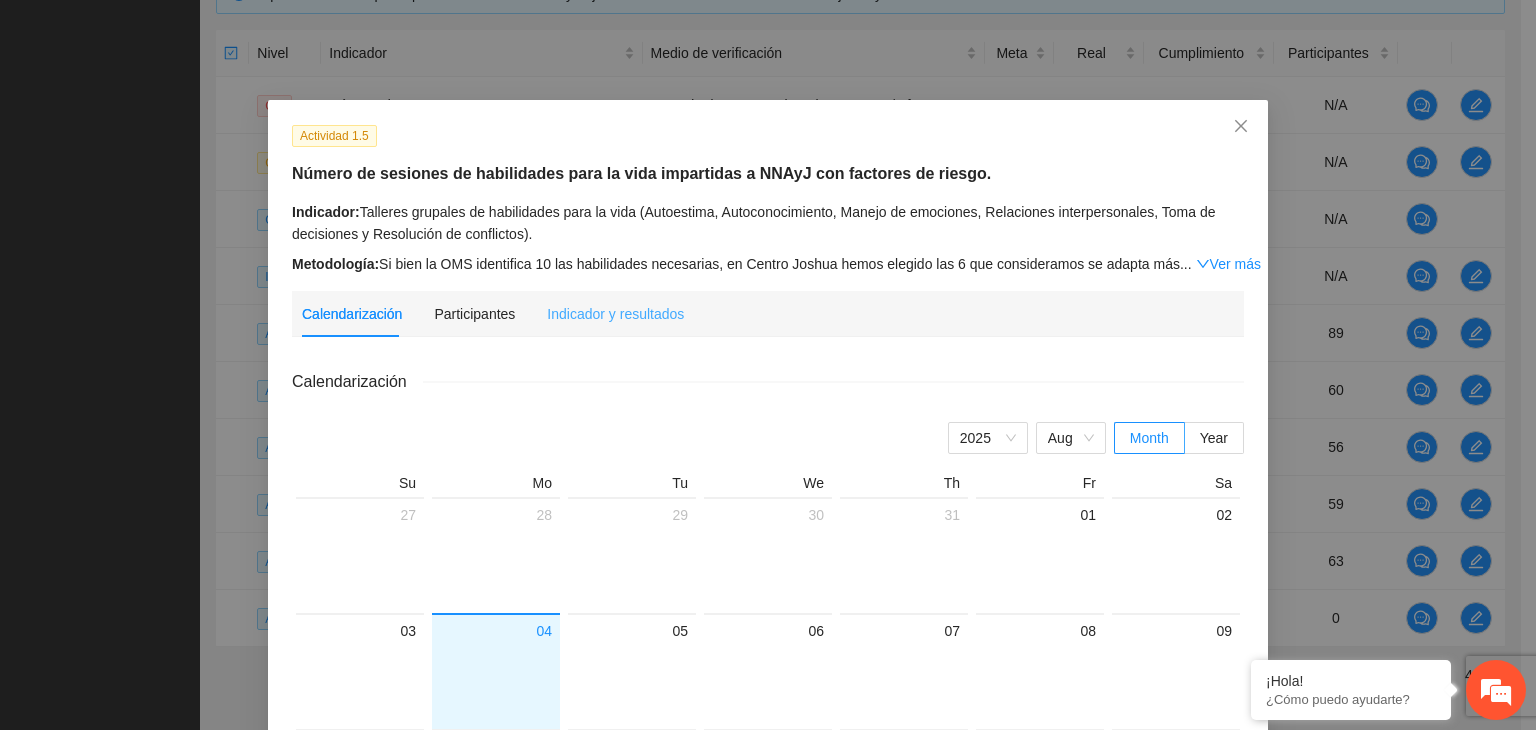 click on "Indicador y resultados" at bounding box center (615, 314) 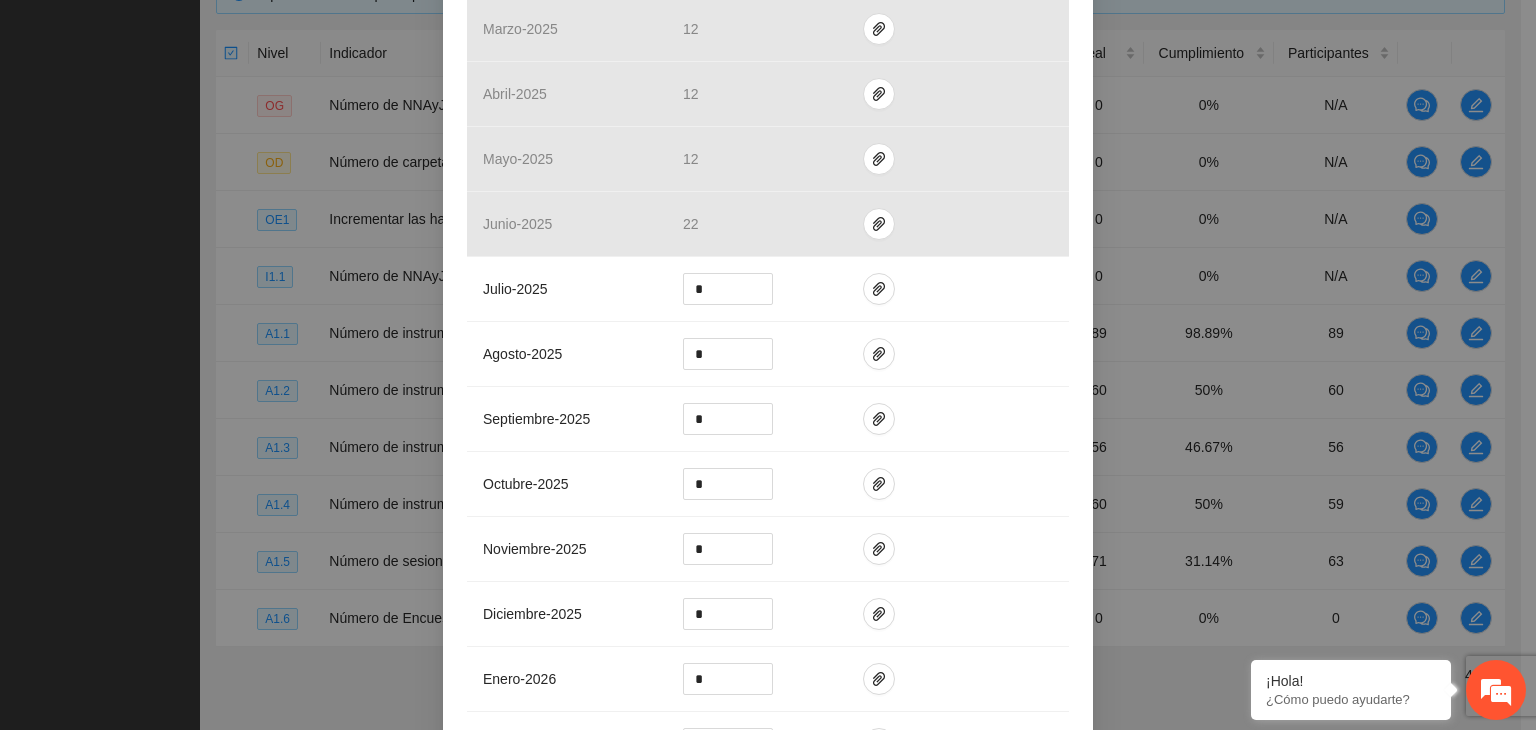 scroll, scrollTop: 620, scrollLeft: 0, axis: vertical 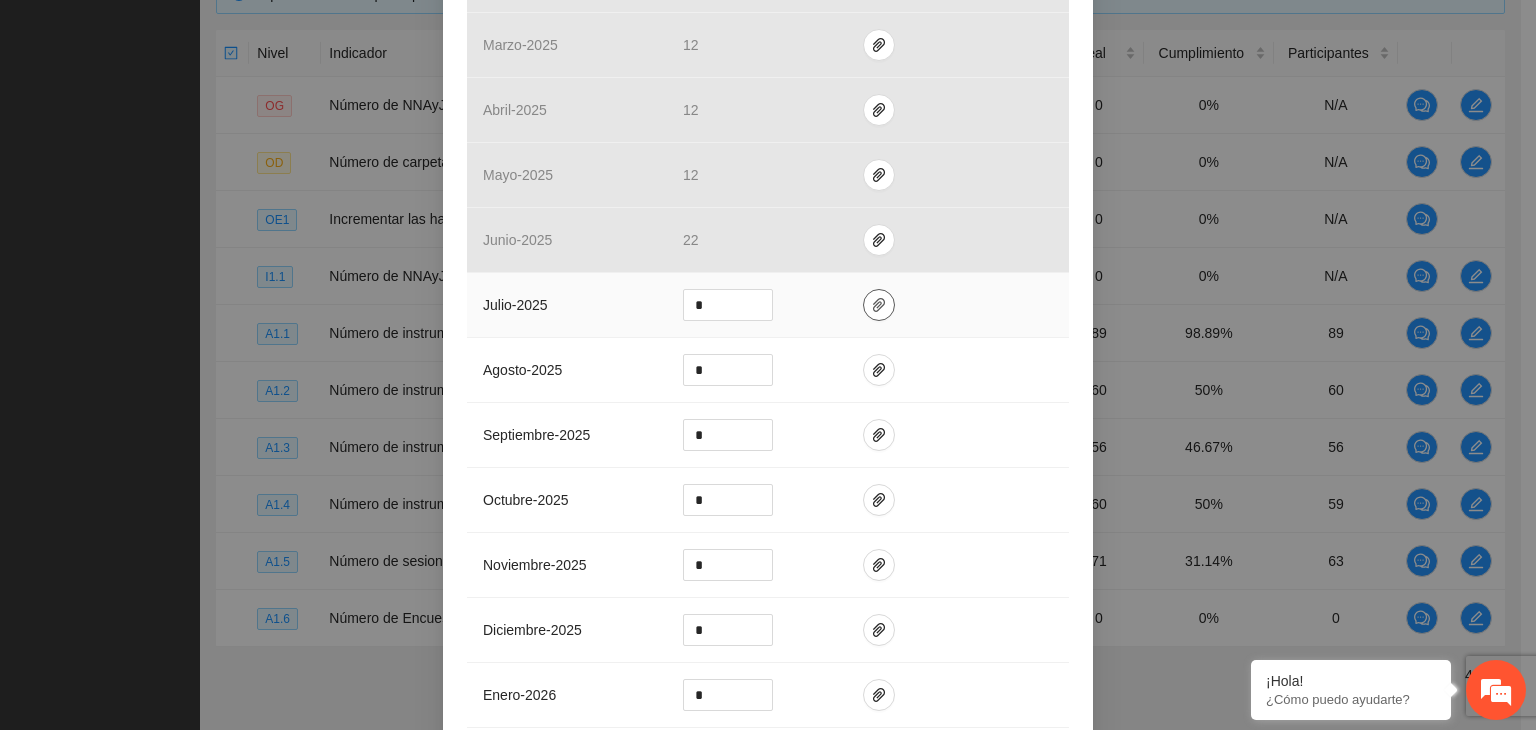 click 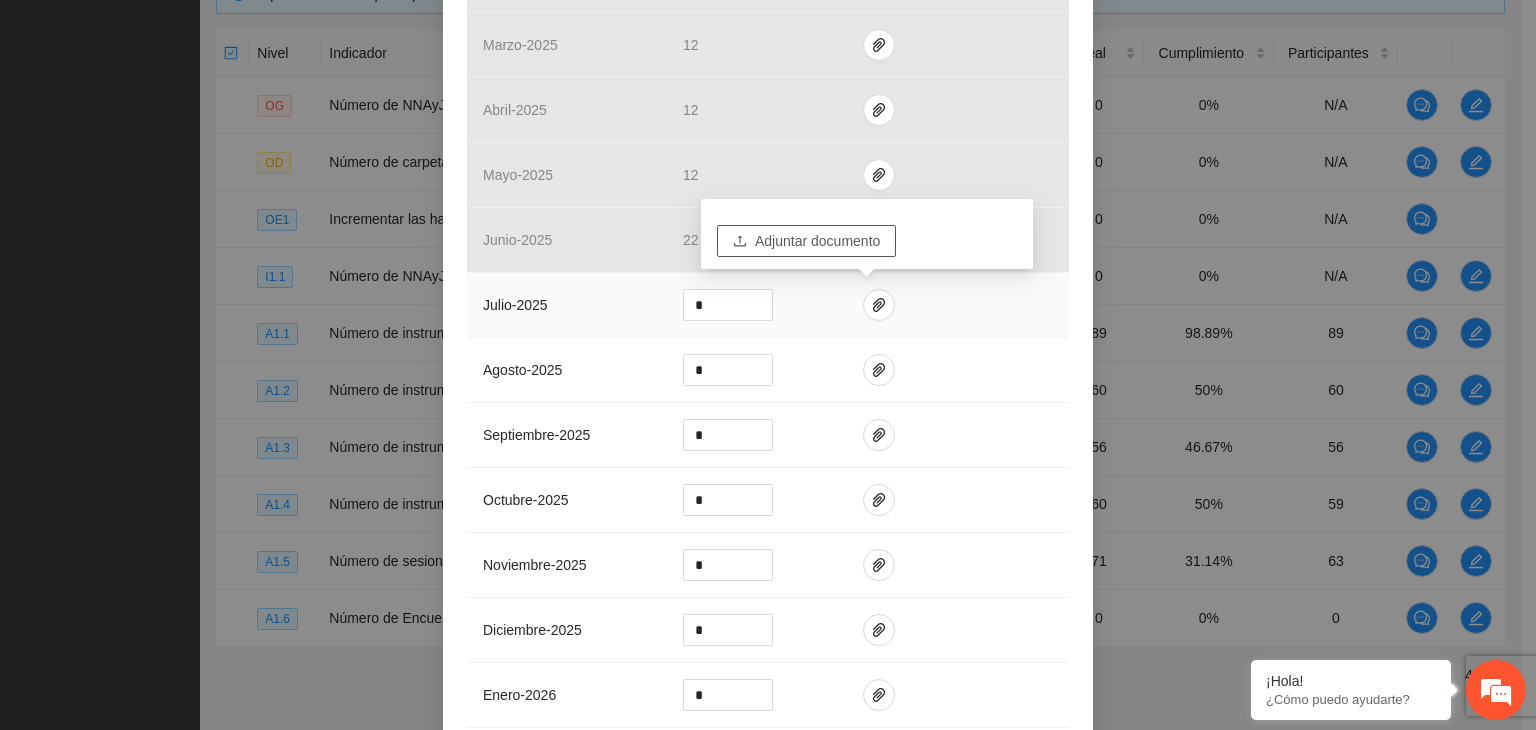 click on "Adjuntar documento" at bounding box center [817, 241] 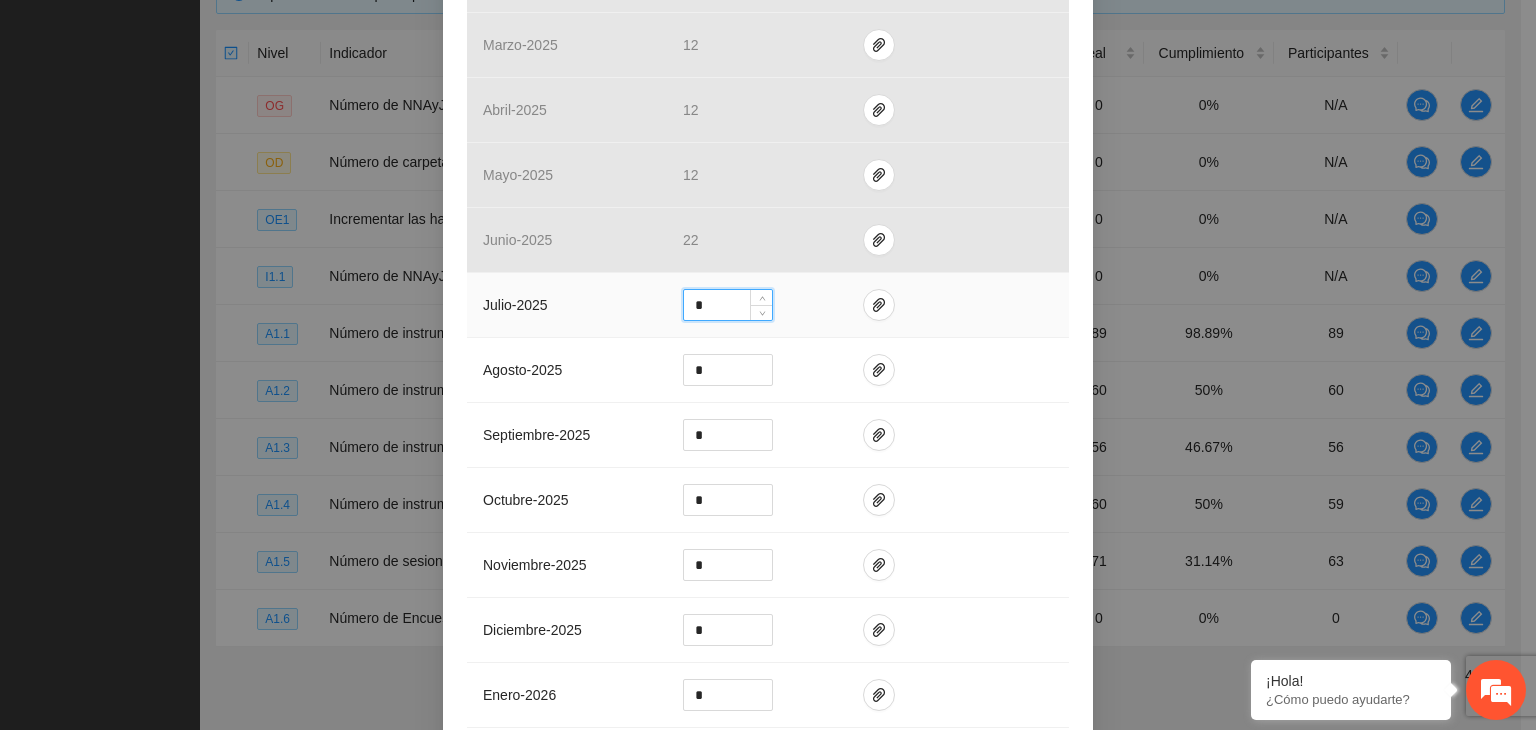 click on "*" at bounding box center [728, 305] 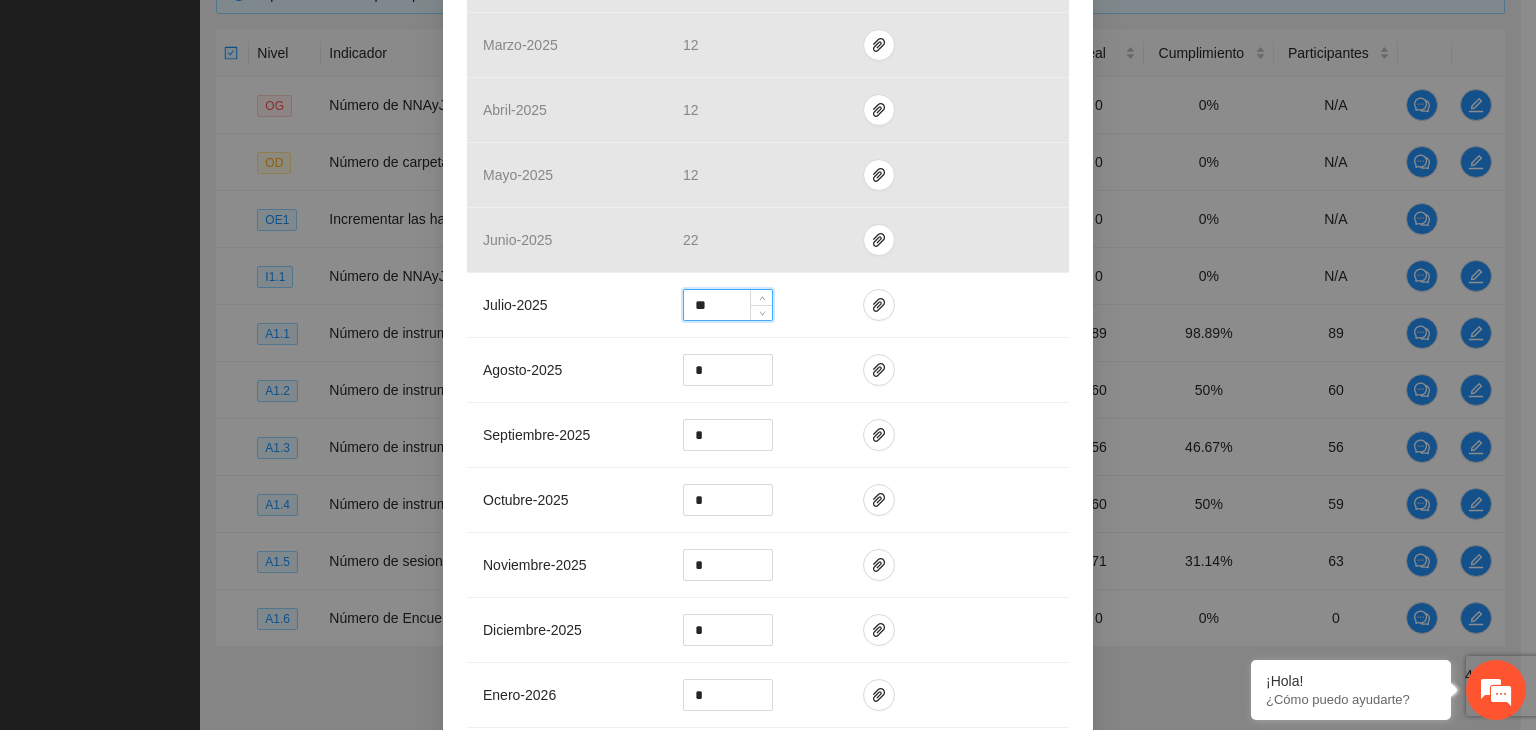 type on "**" 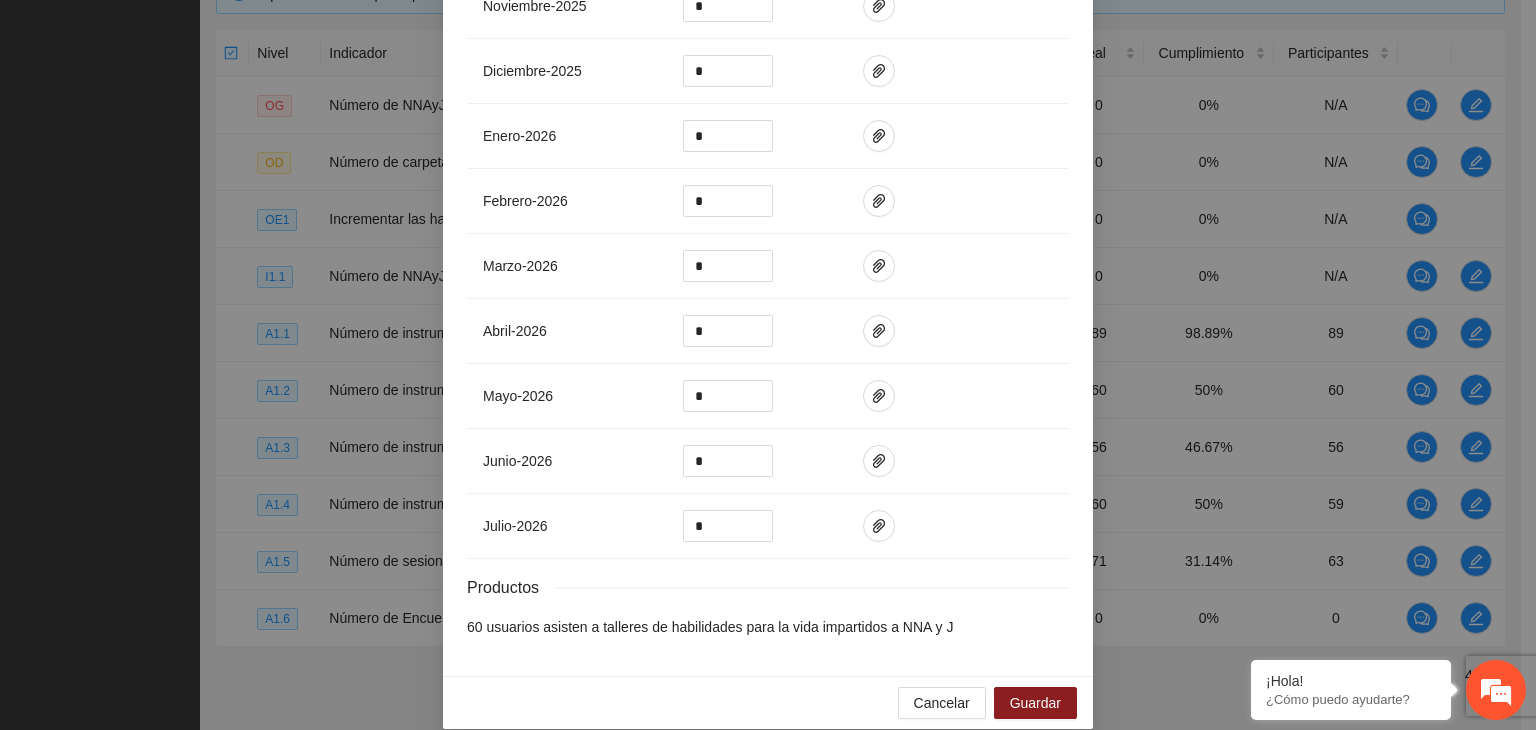 scroll, scrollTop: 1199, scrollLeft: 0, axis: vertical 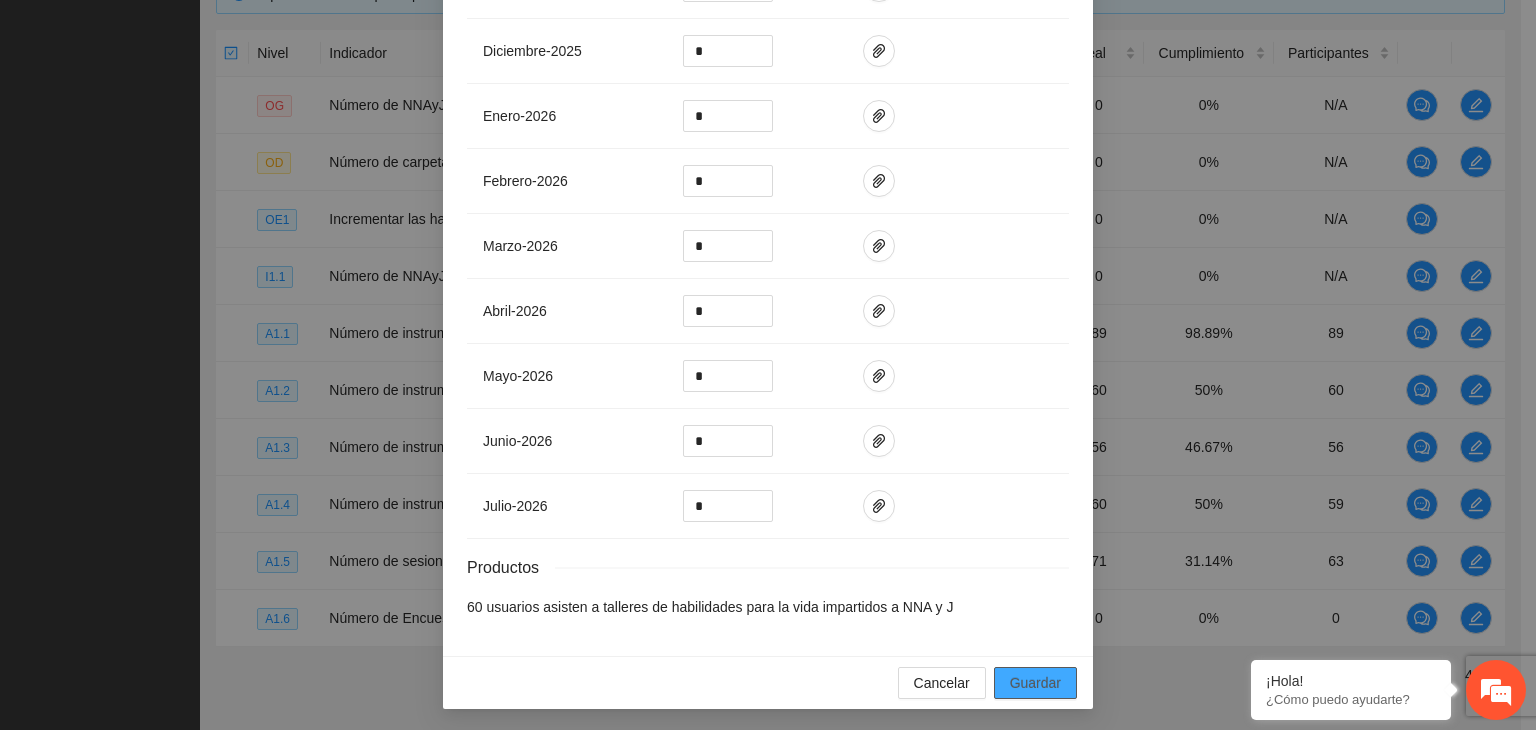 click on "Guardar" at bounding box center (1035, 683) 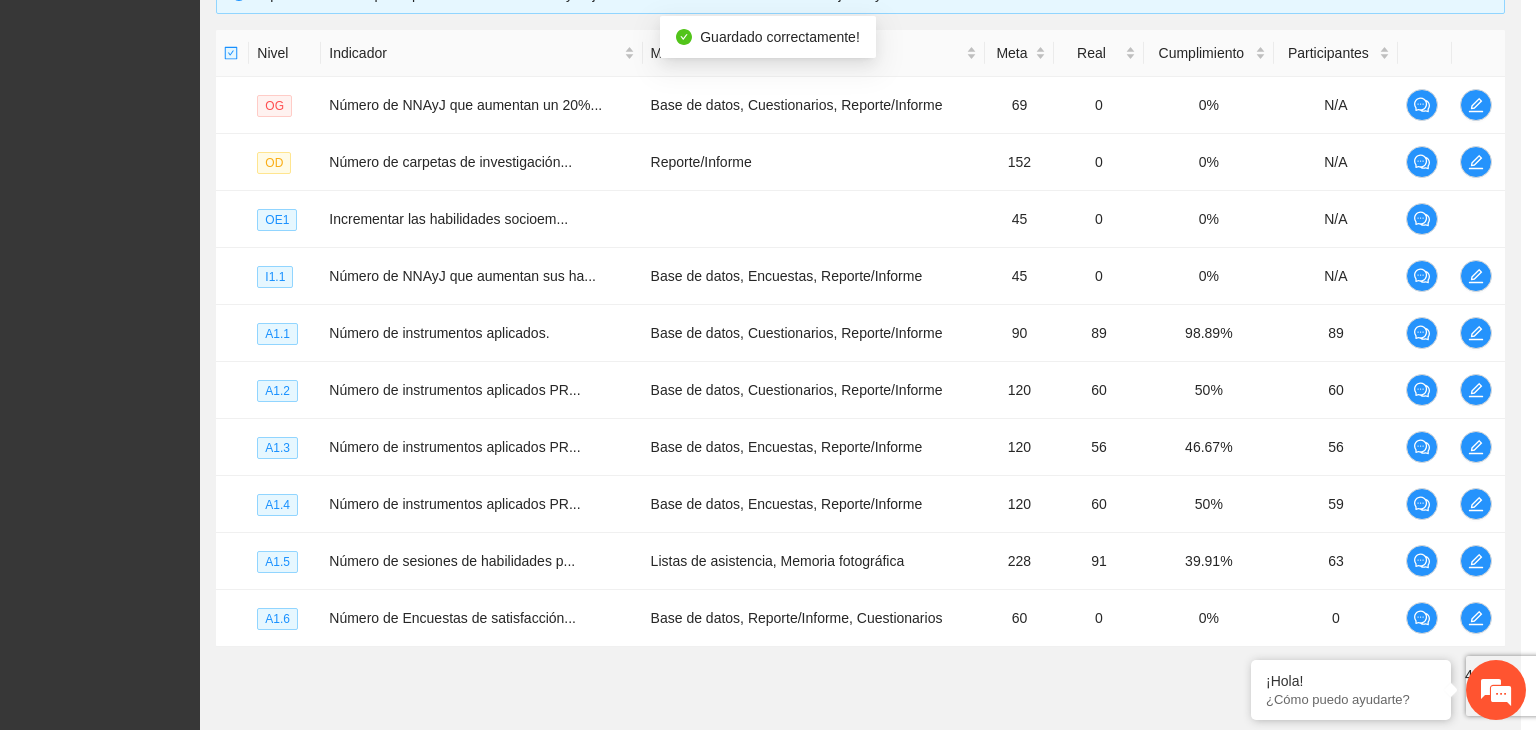 scroll, scrollTop: 1099, scrollLeft: 0, axis: vertical 